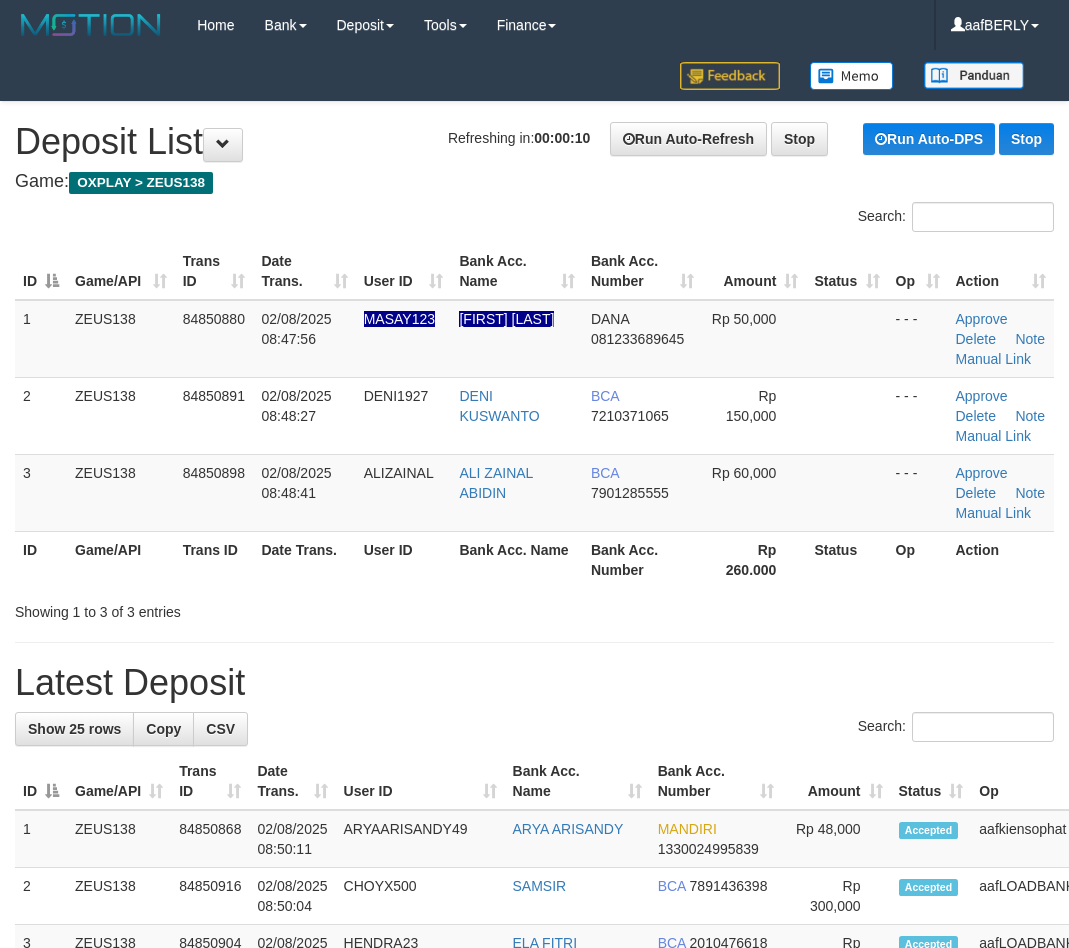 scroll, scrollTop: 0, scrollLeft: 0, axis: both 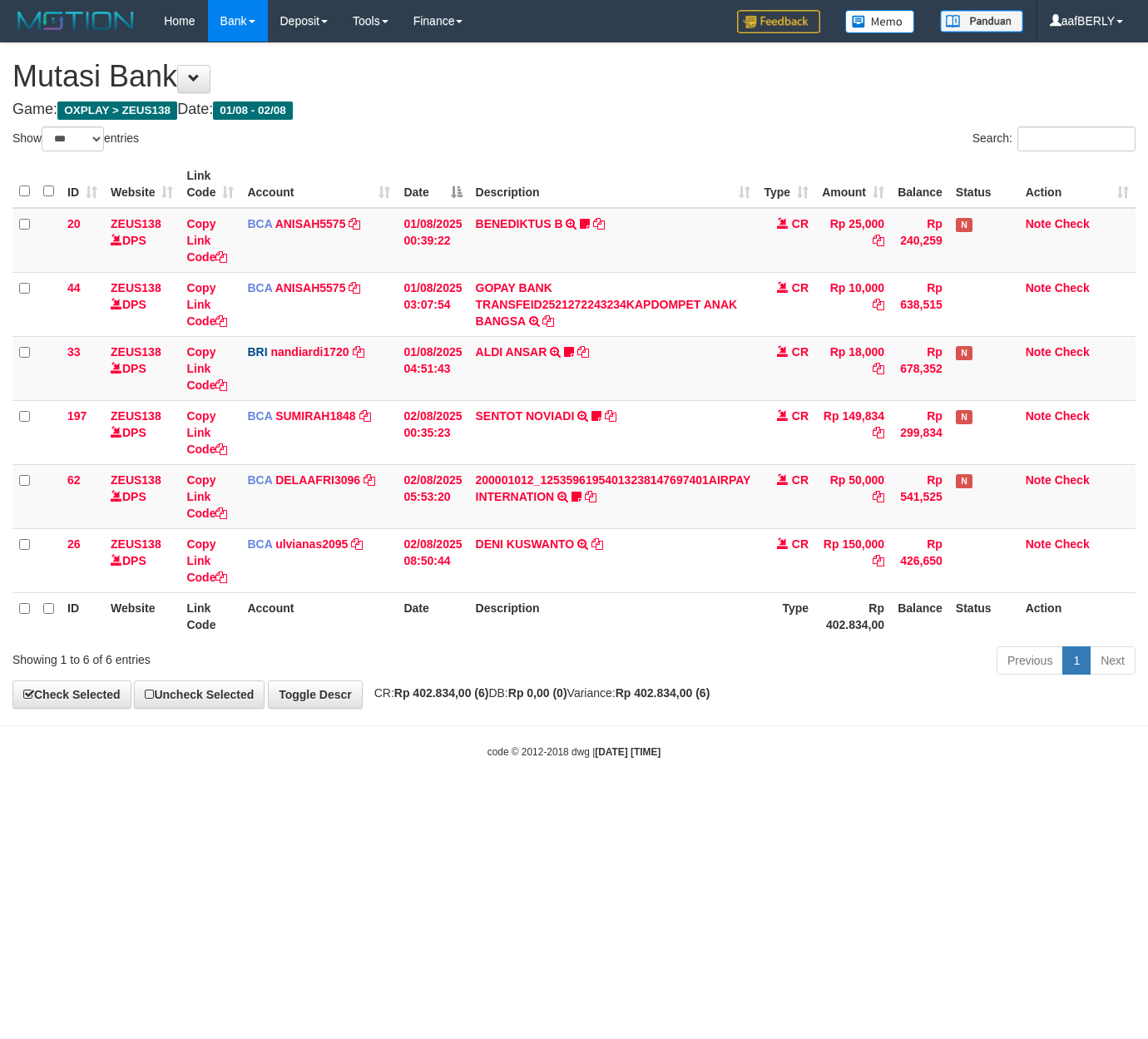 select on "***" 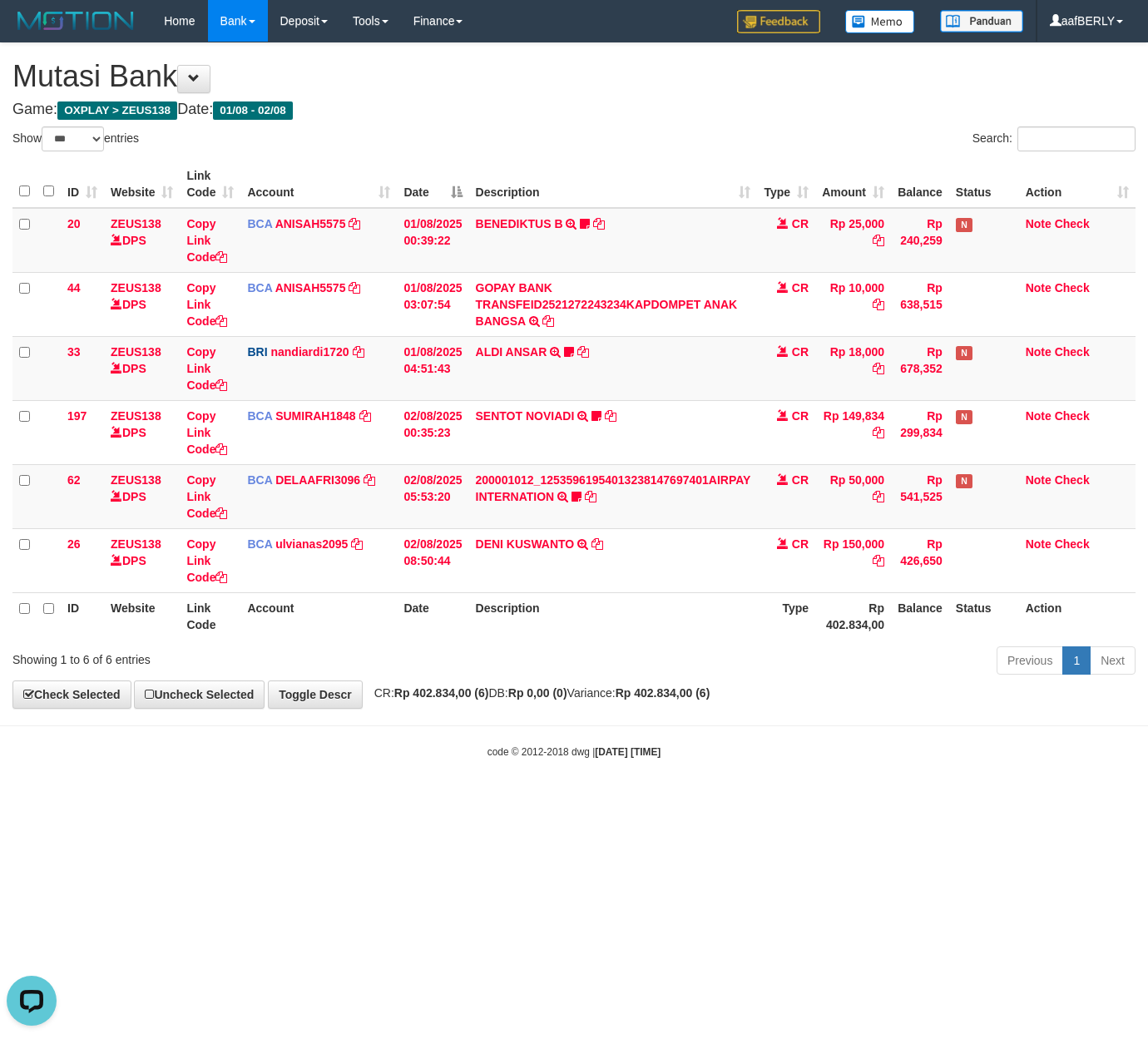 scroll, scrollTop: 0, scrollLeft: 0, axis: both 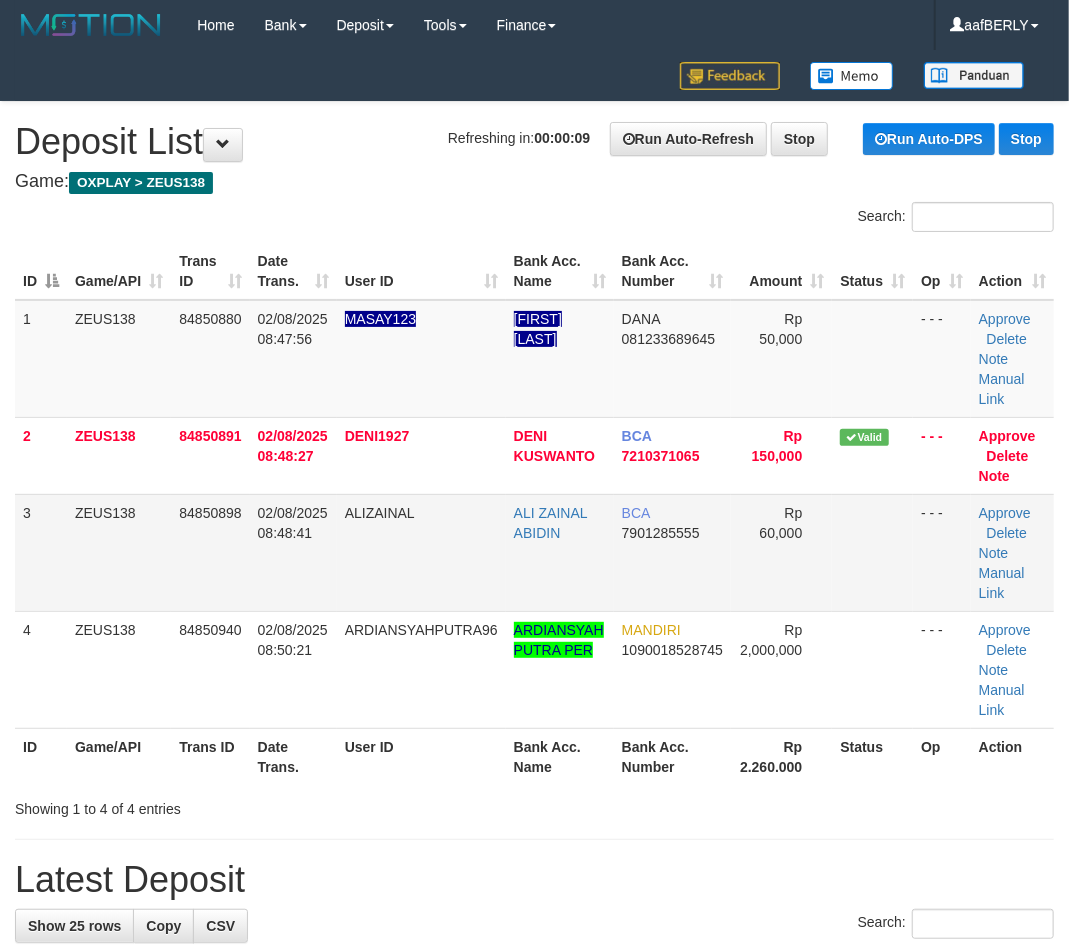 click on "ALIZAINAL" at bounding box center [421, 552] 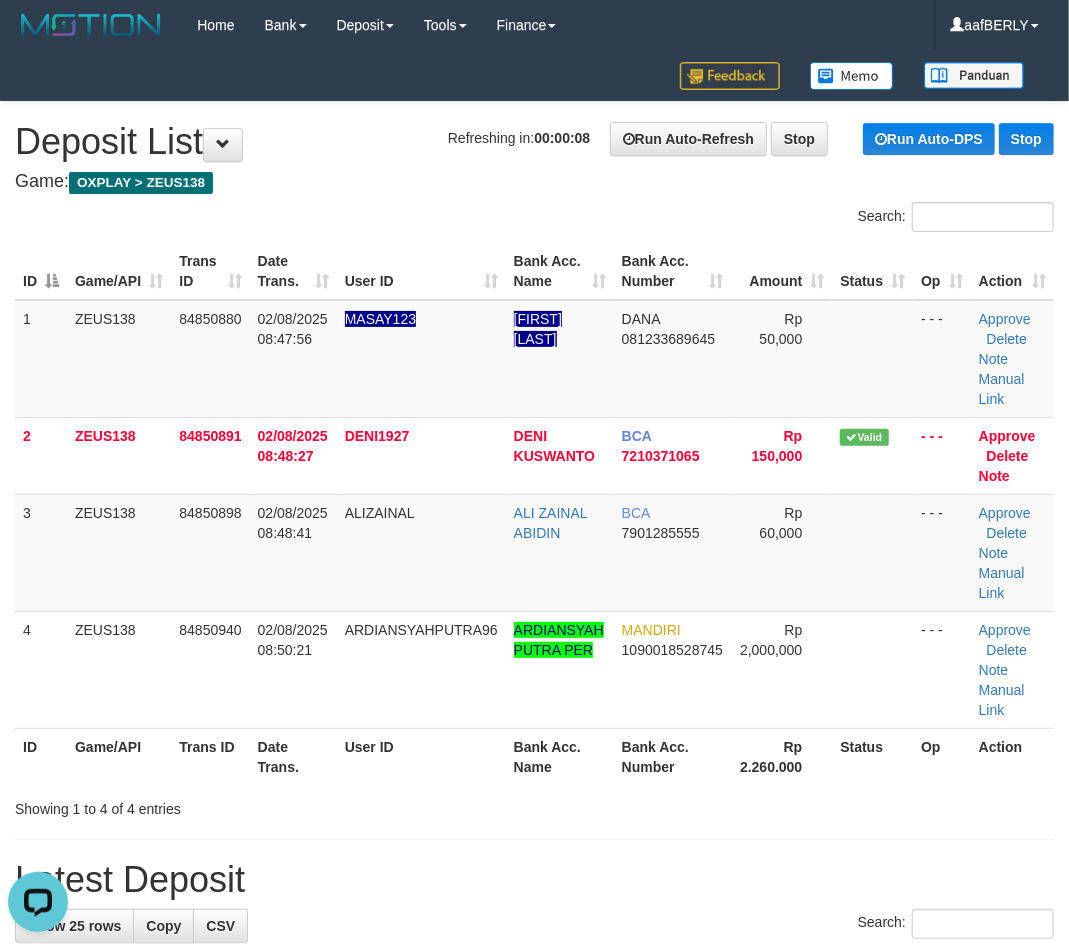 scroll, scrollTop: 0, scrollLeft: 0, axis: both 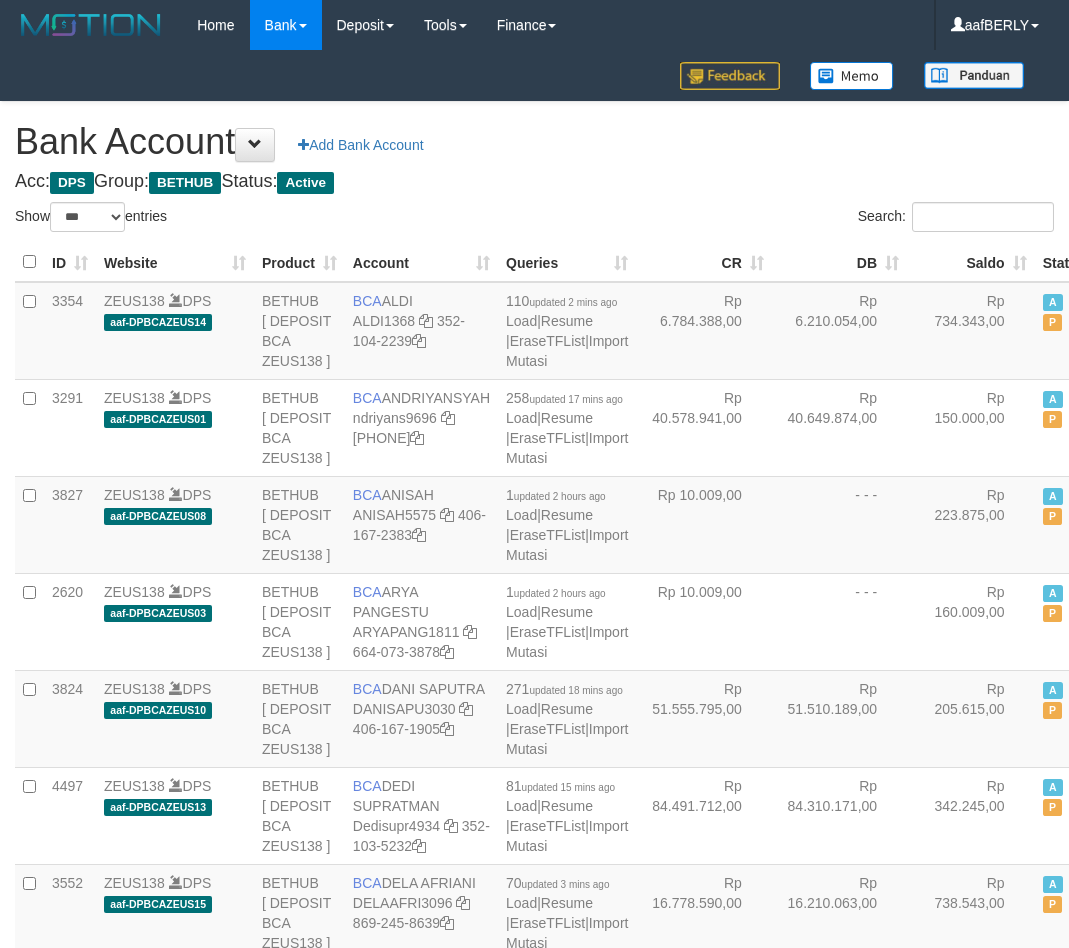 select on "***" 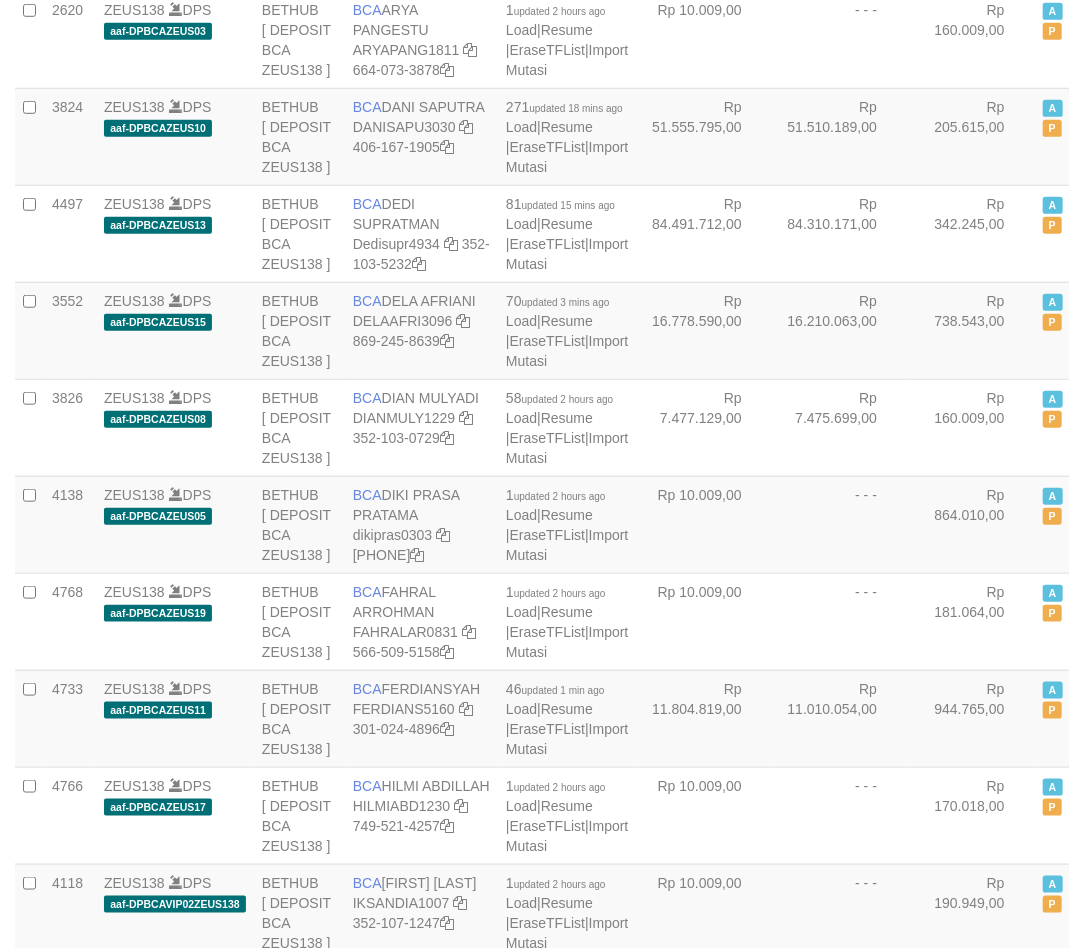 scroll, scrollTop: 624, scrollLeft: 0, axis: vertical 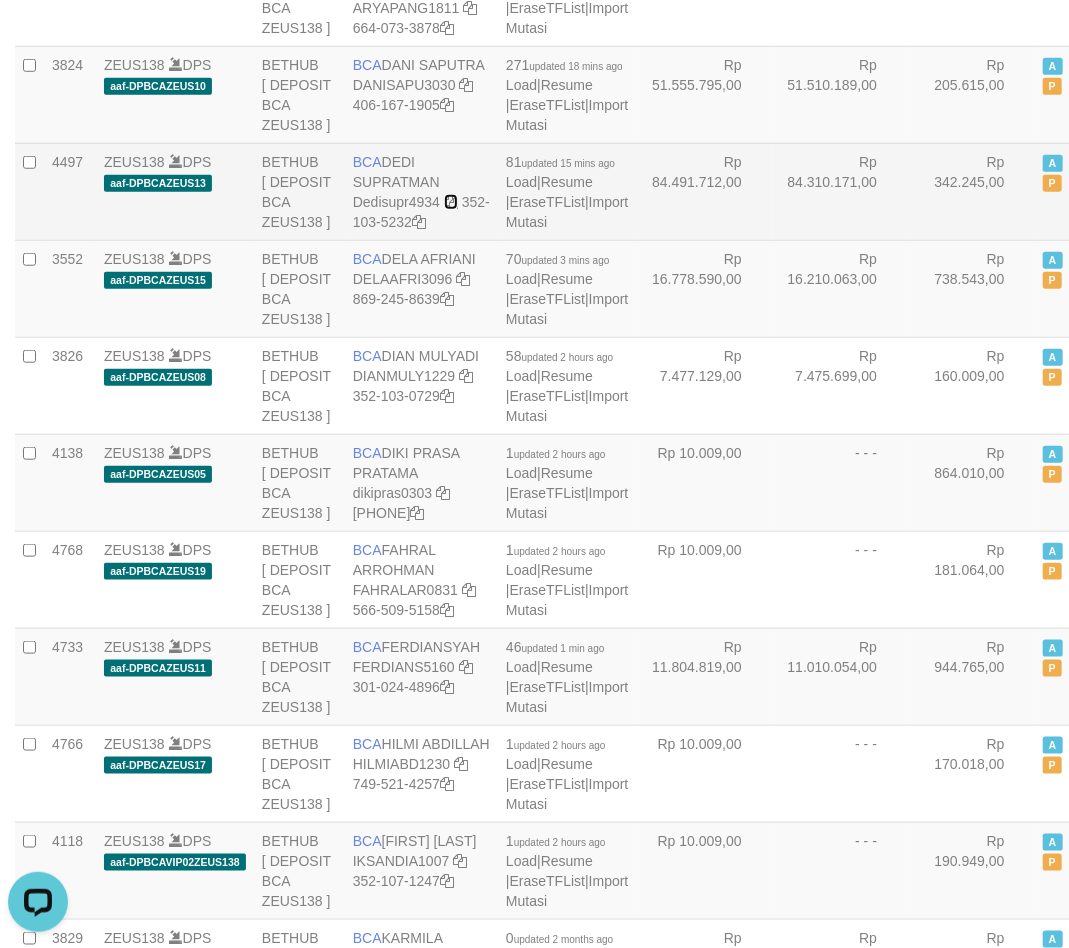 click at bounding box center (451, 202) 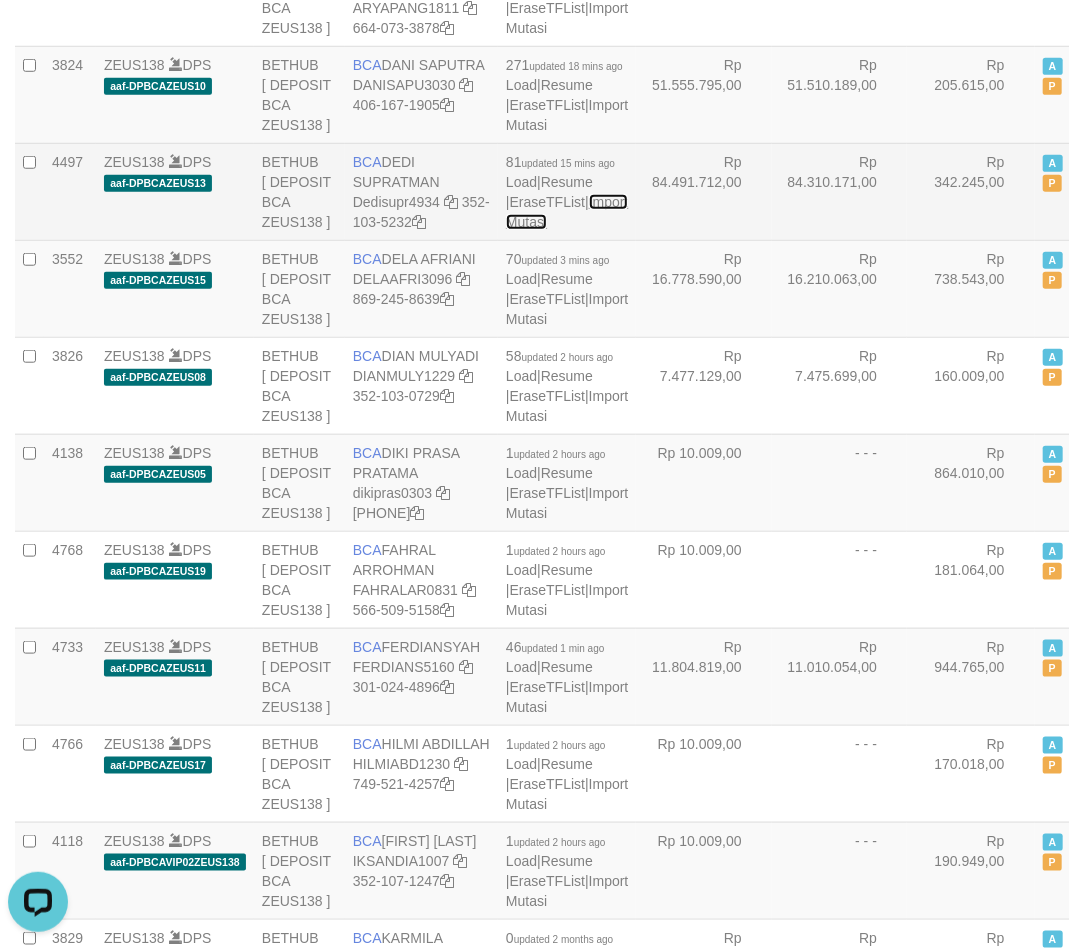 click on "Import Mutasi" at bounding box center [567, 212] 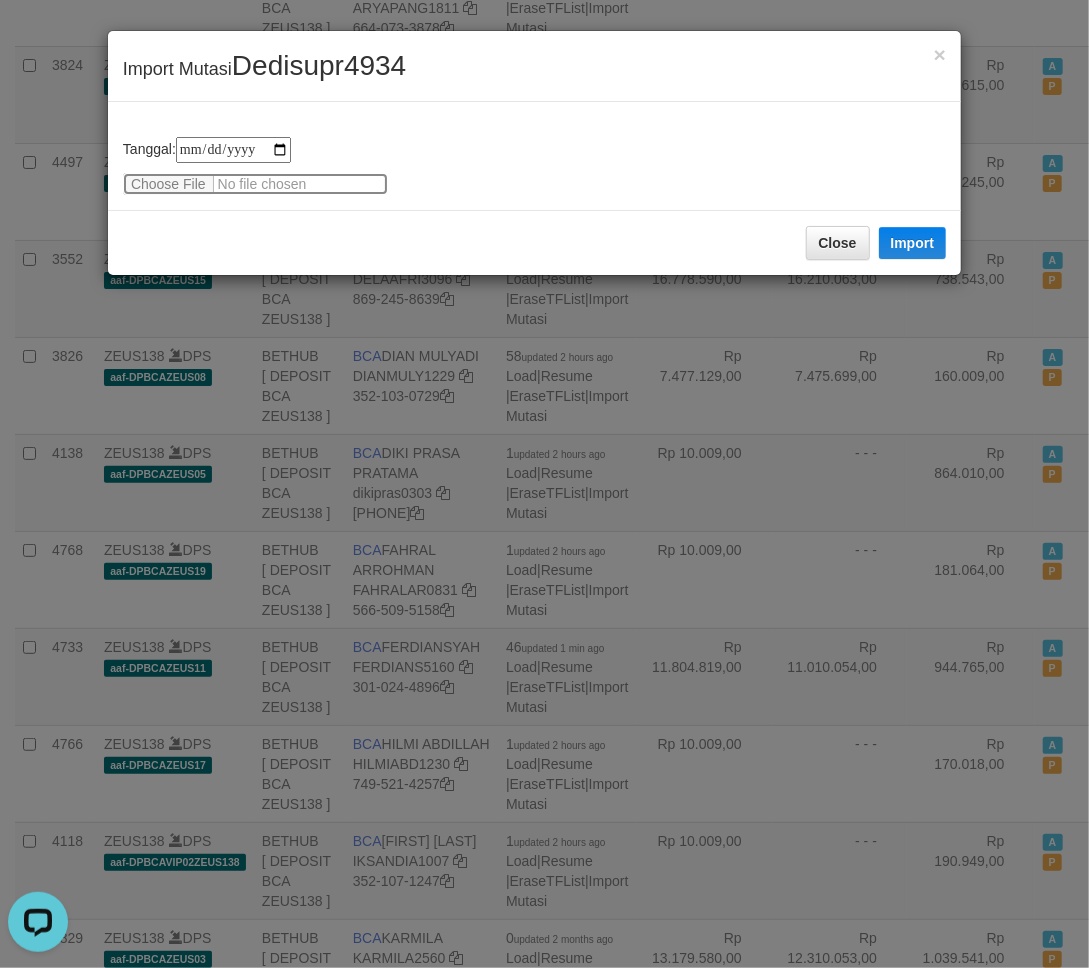 click at bounding box center [255, 184] 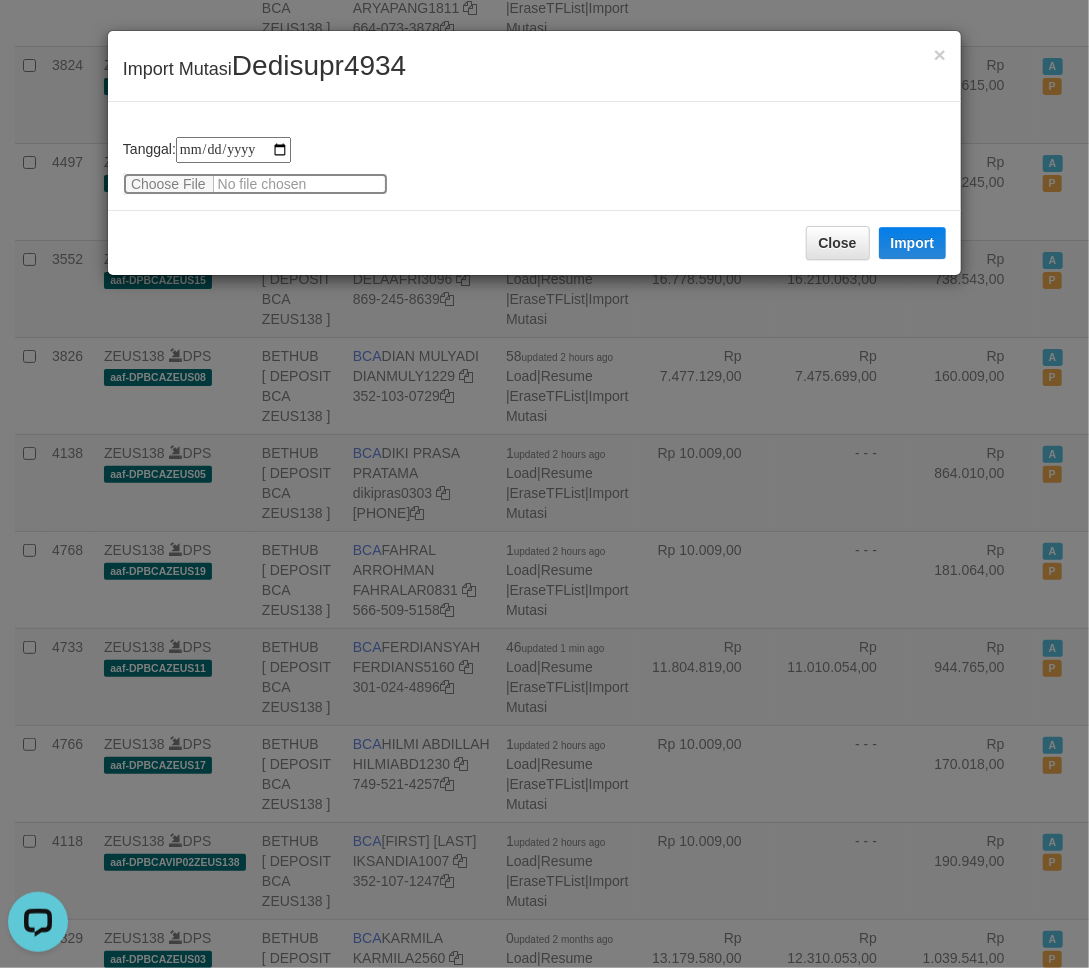type on "**********" 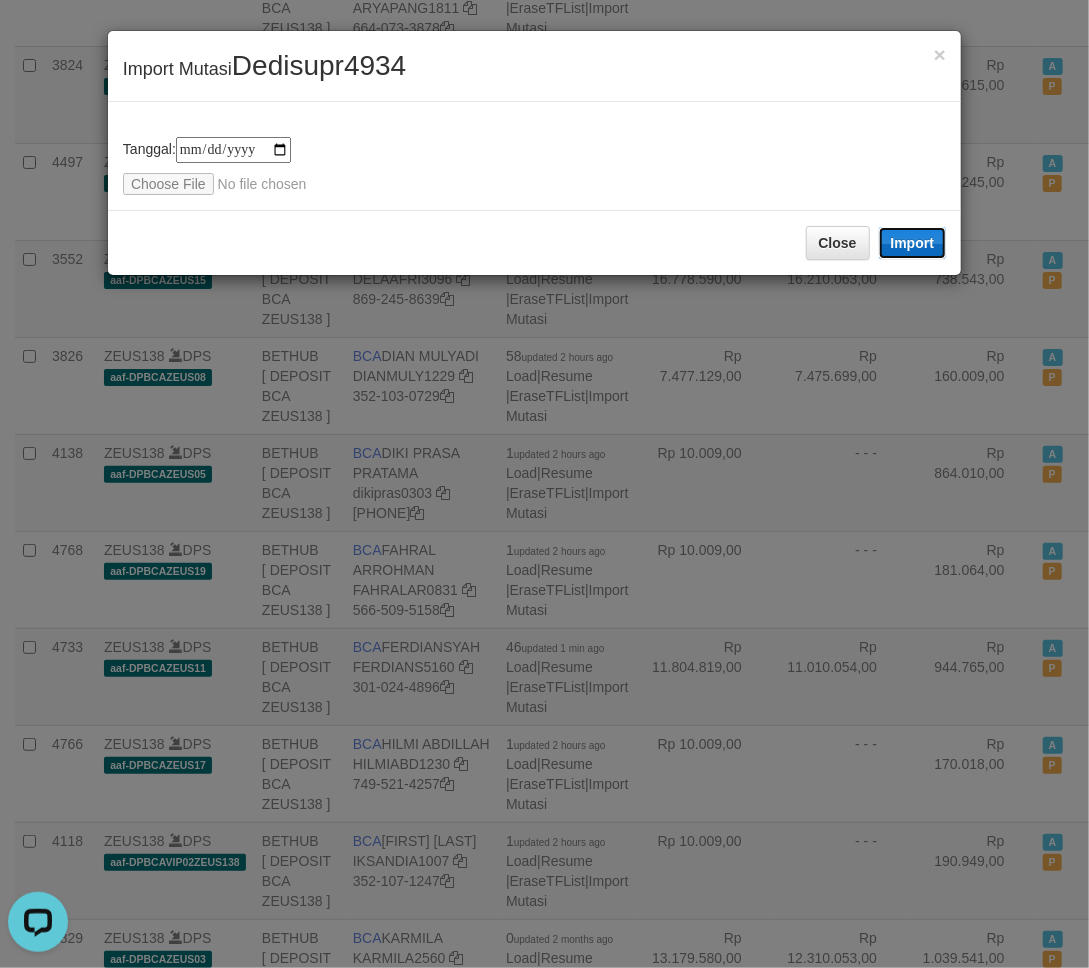 click on "Import" at bounding box center [913, 243] 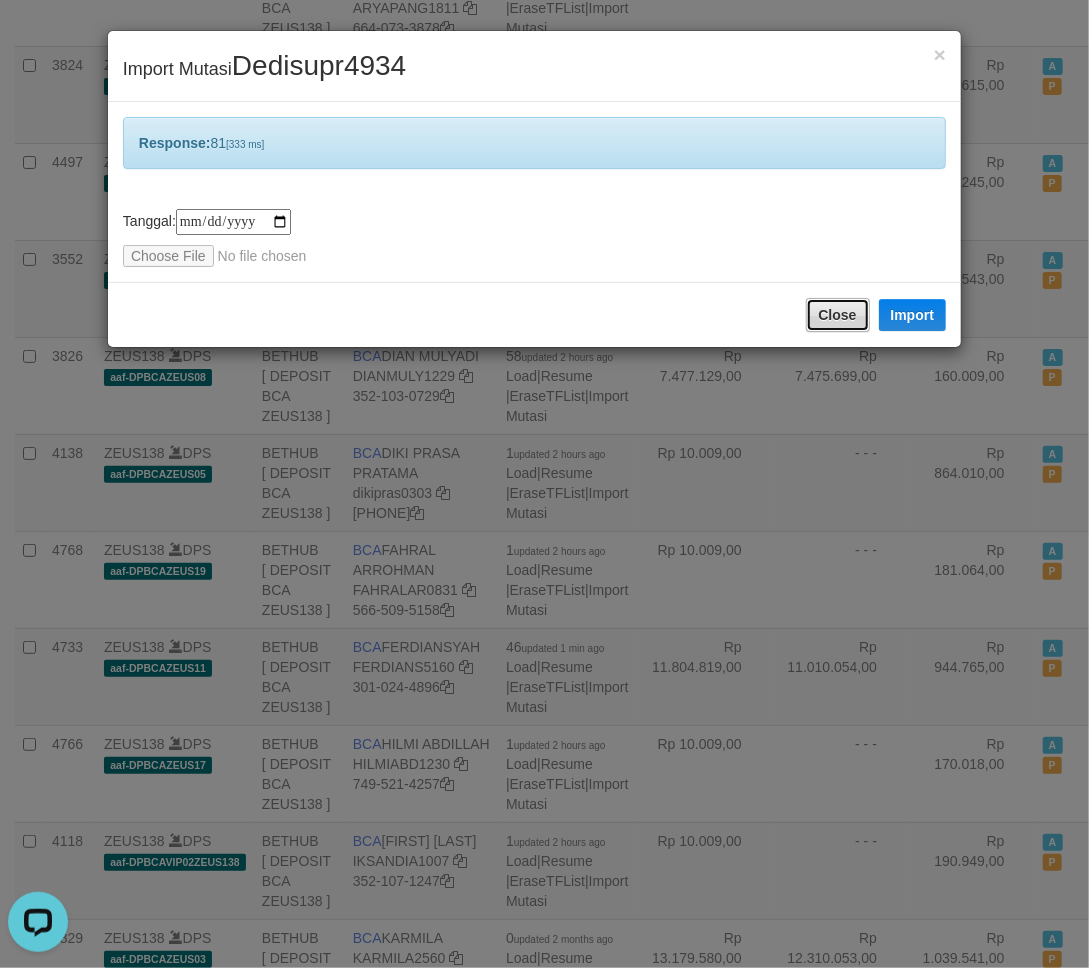 click on "Close" at bounding box center [838, 315] 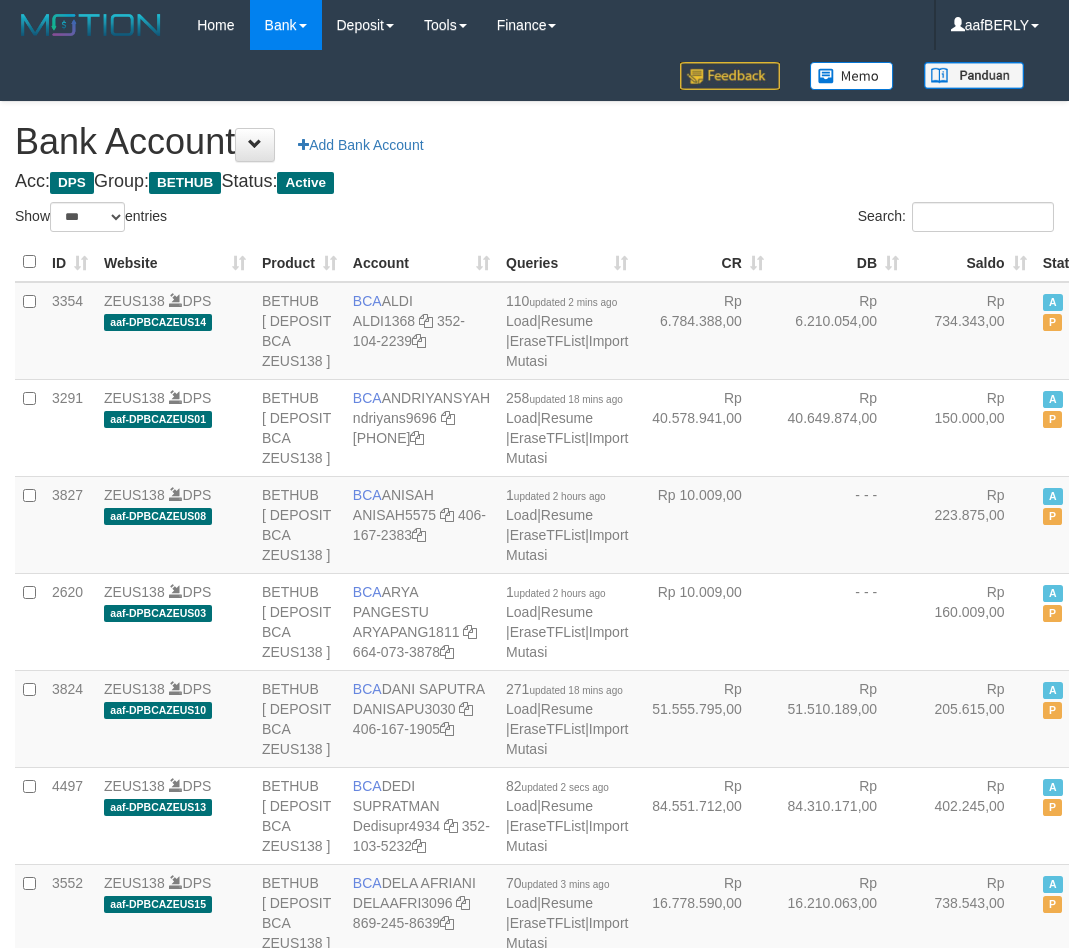 select on "***" 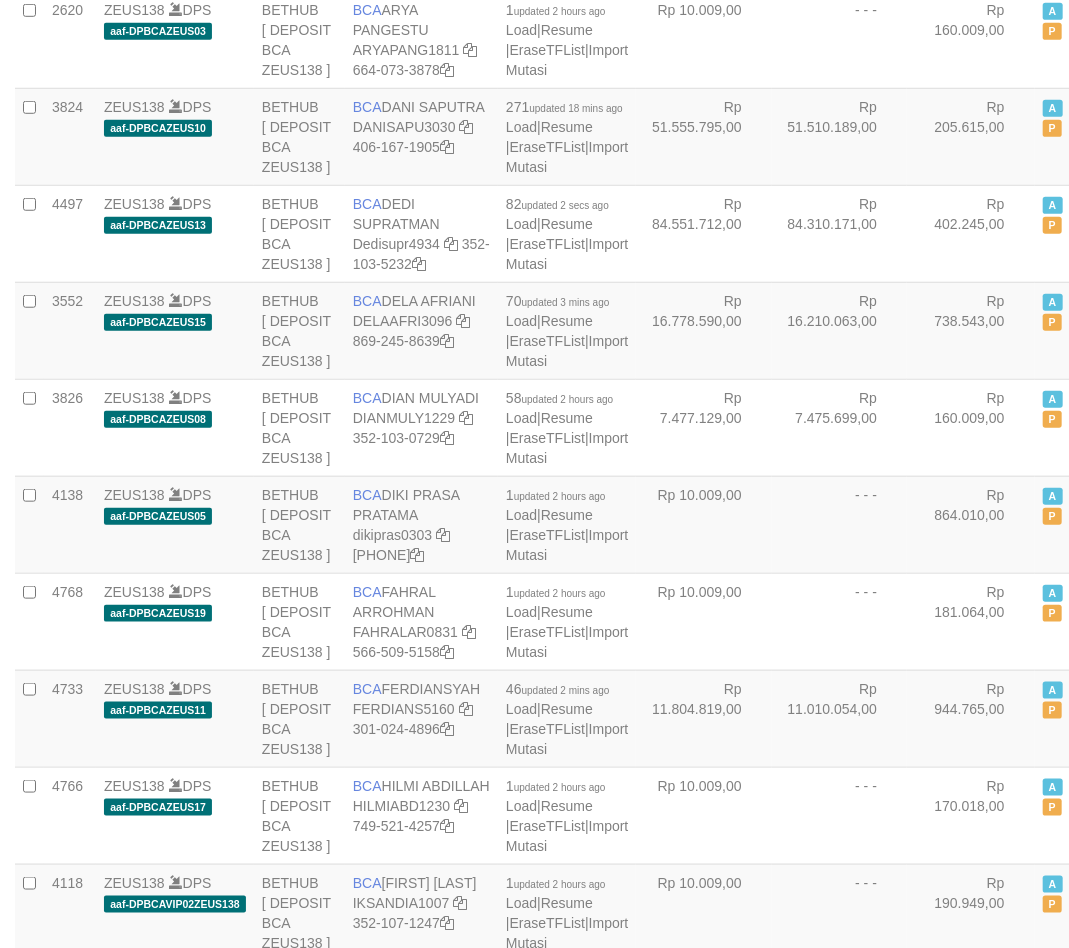 scroll, scrollTop: 624, scrollLeft: 0, axis: vertical 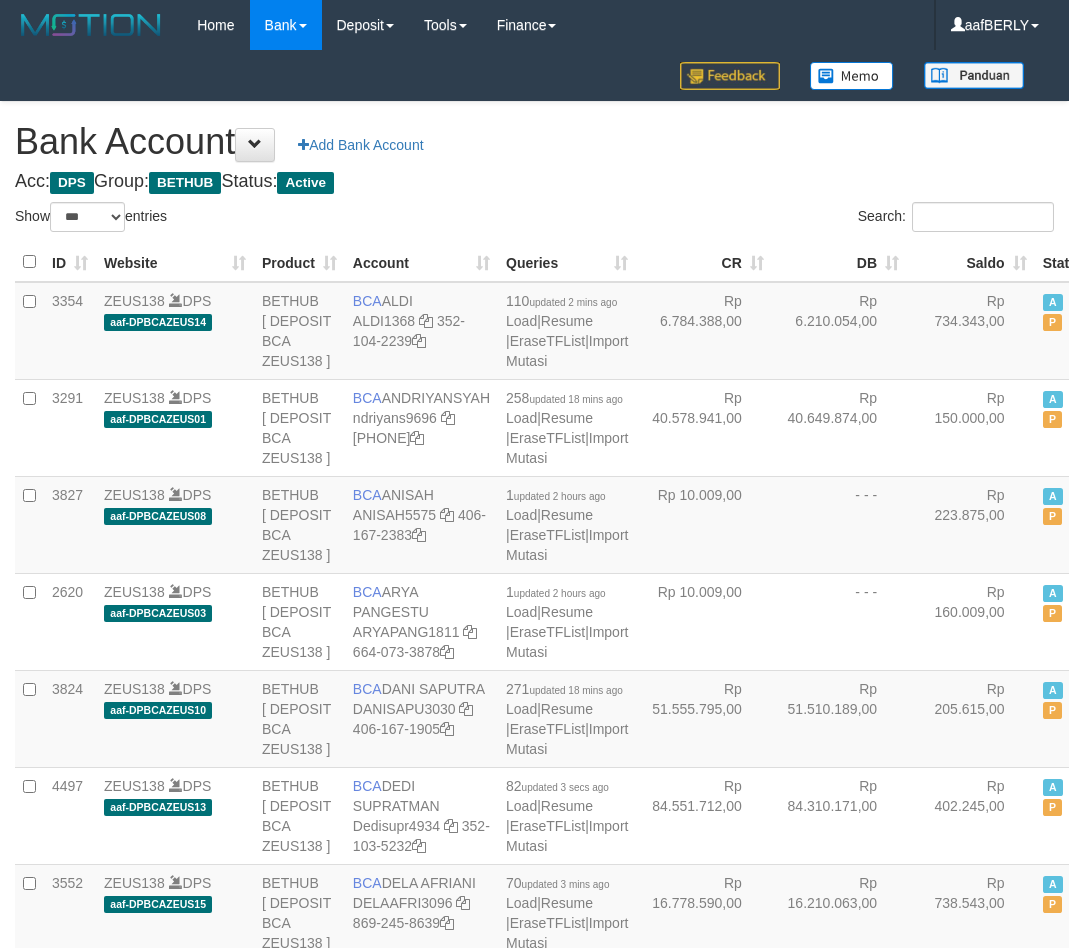 select on "***" 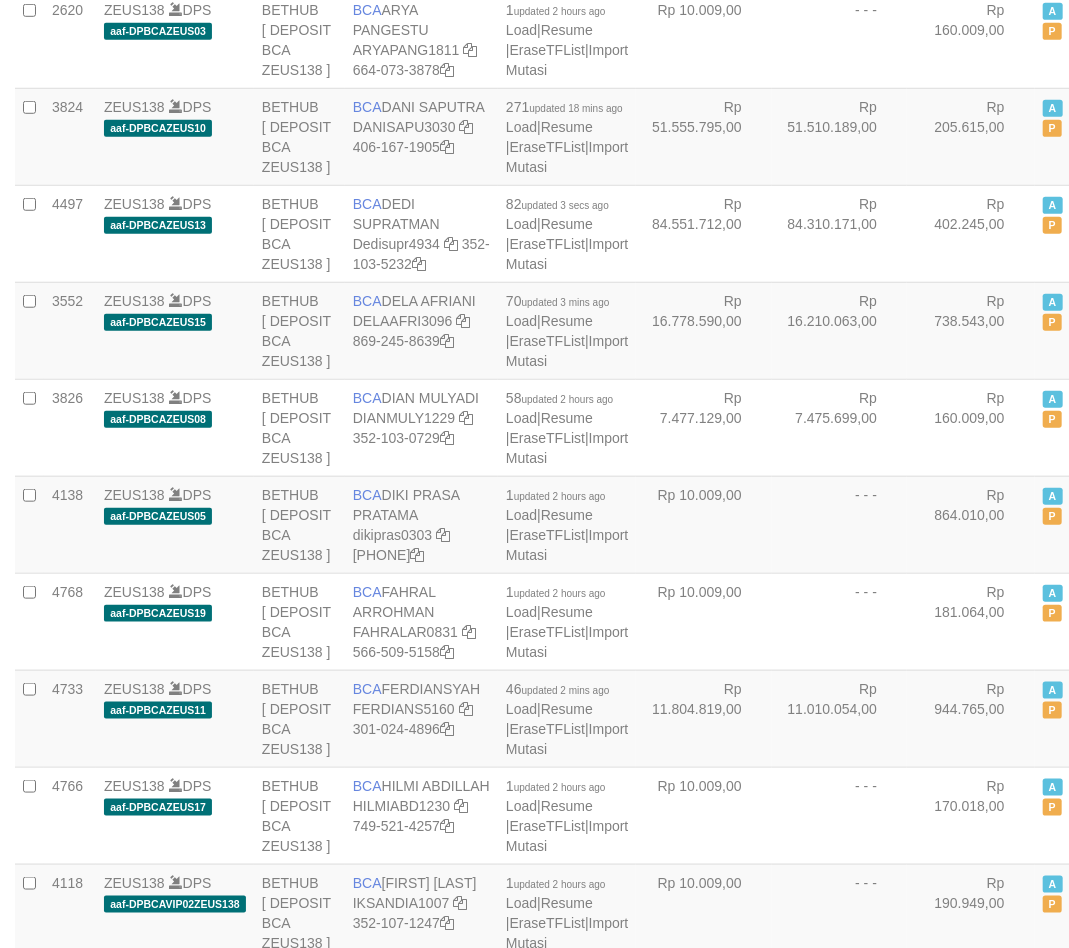scroll, scrollTop: 624, scrollLeft: 0, axis: vertical 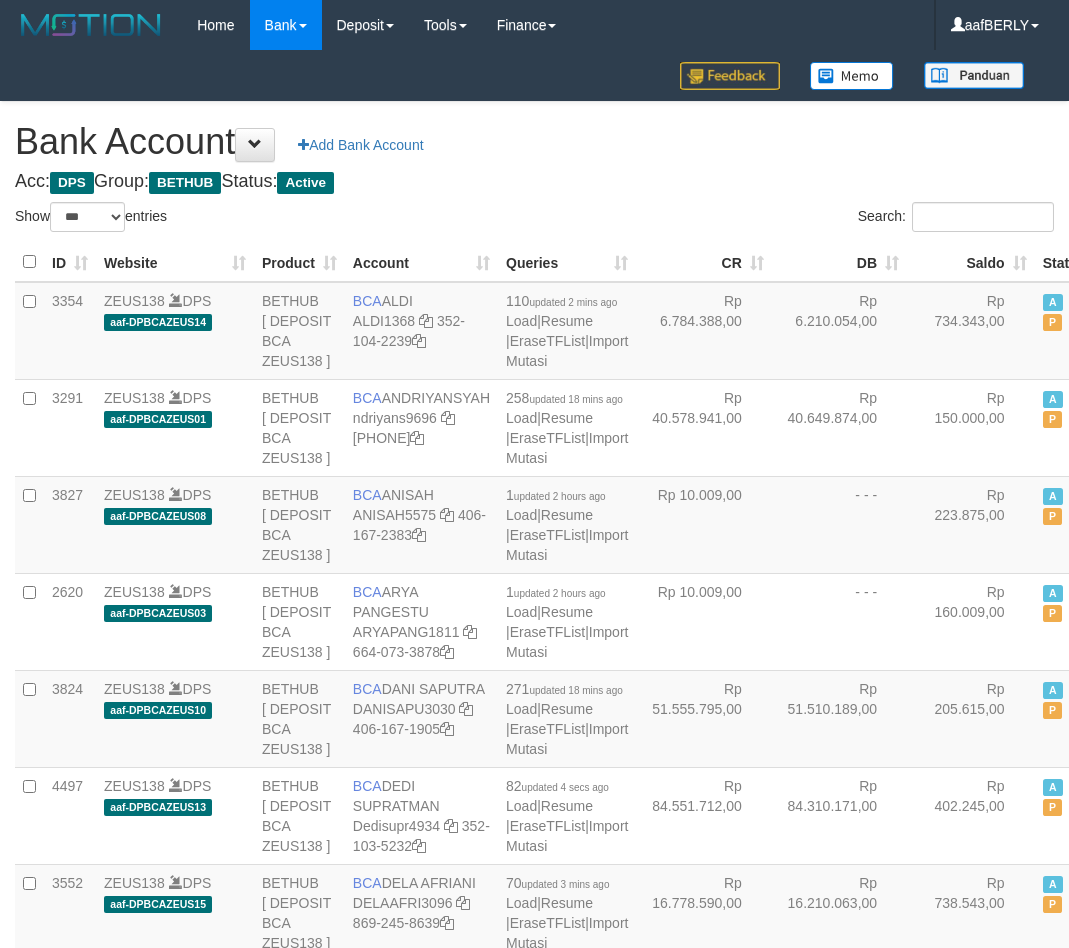 select on "***" 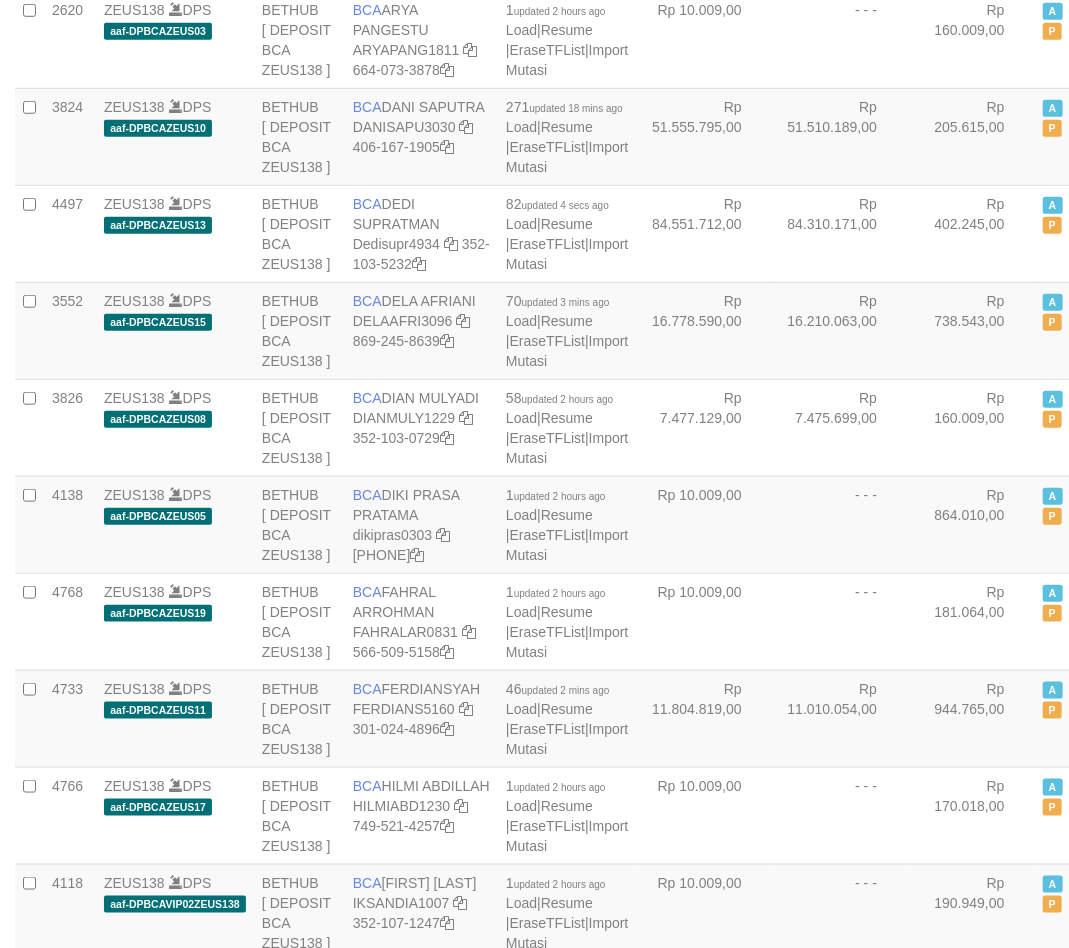 scroll, scrollTop: 624, scrollLeft: 0, axis: vertical 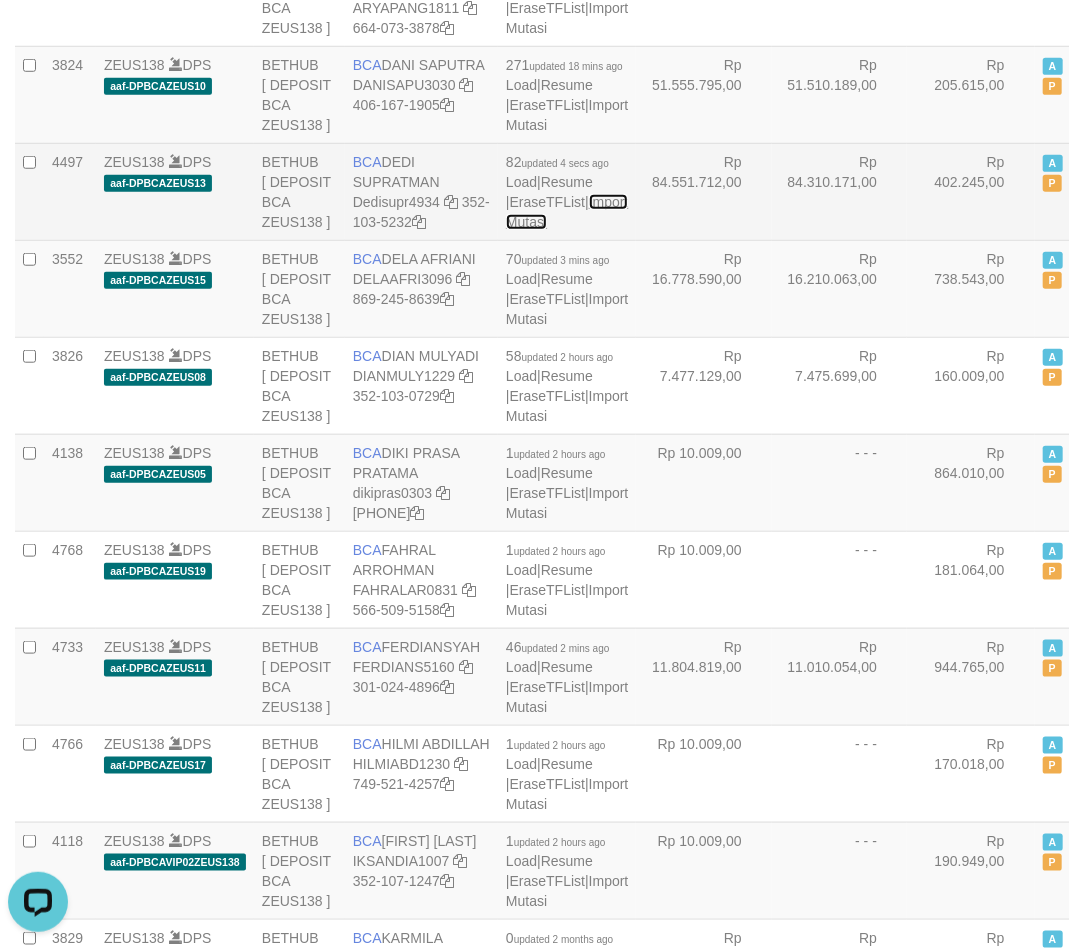 click on "Import Mutasi" at bounding box center [567, 212] 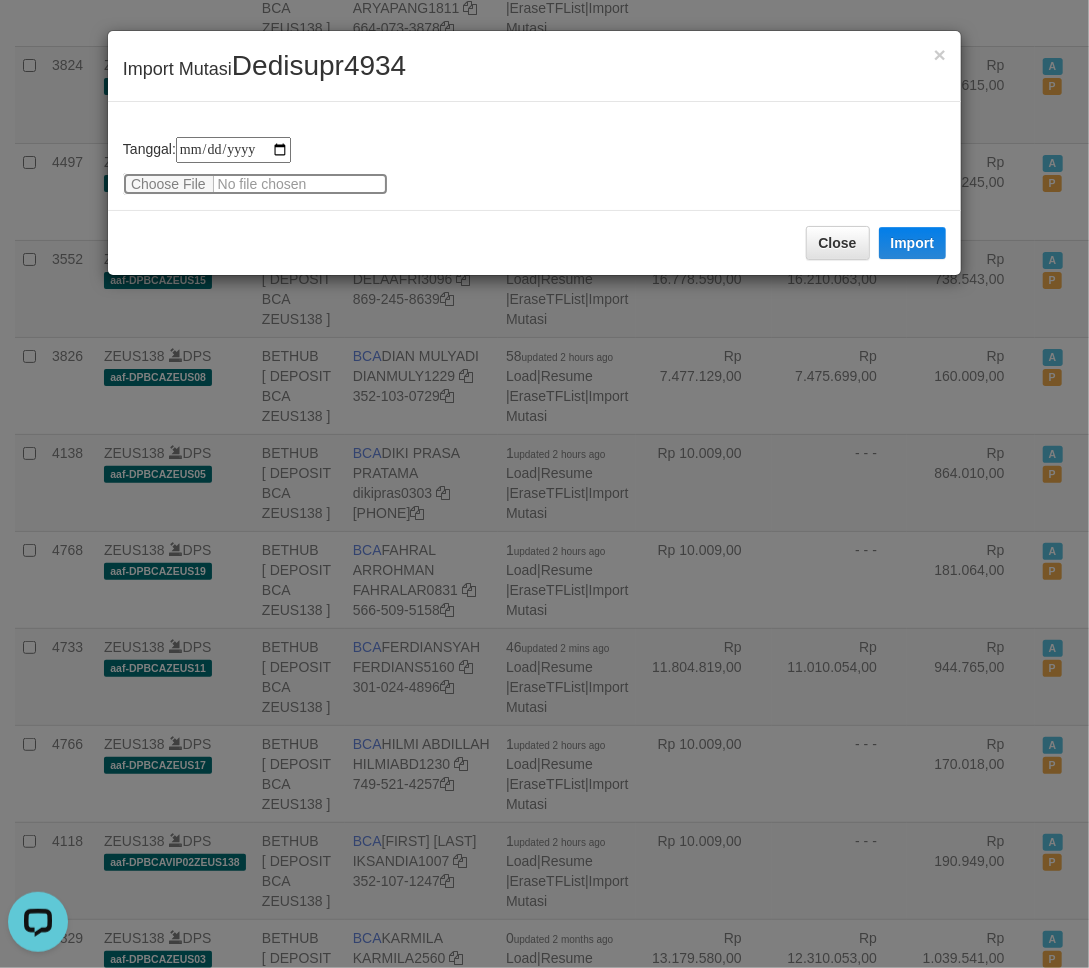 click at bounding box center [255, 184] 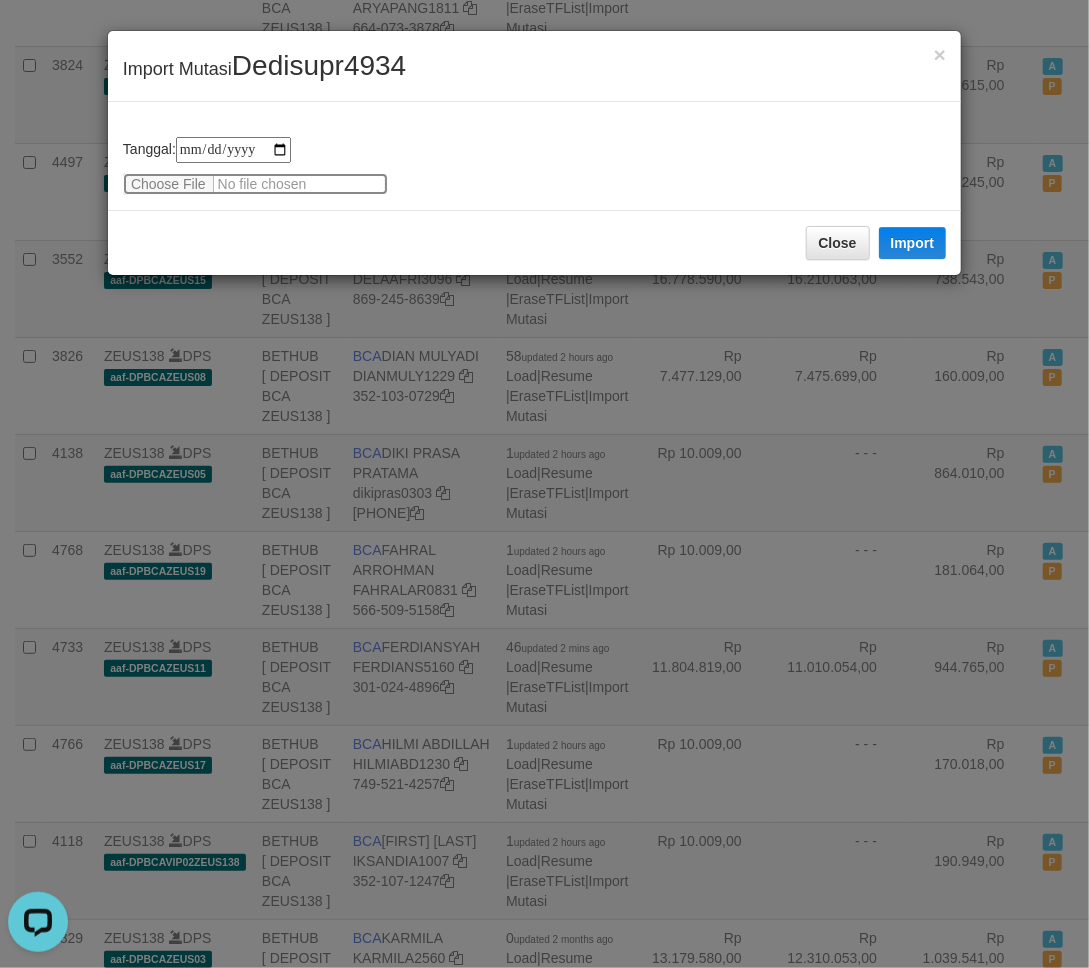 type on "**********" 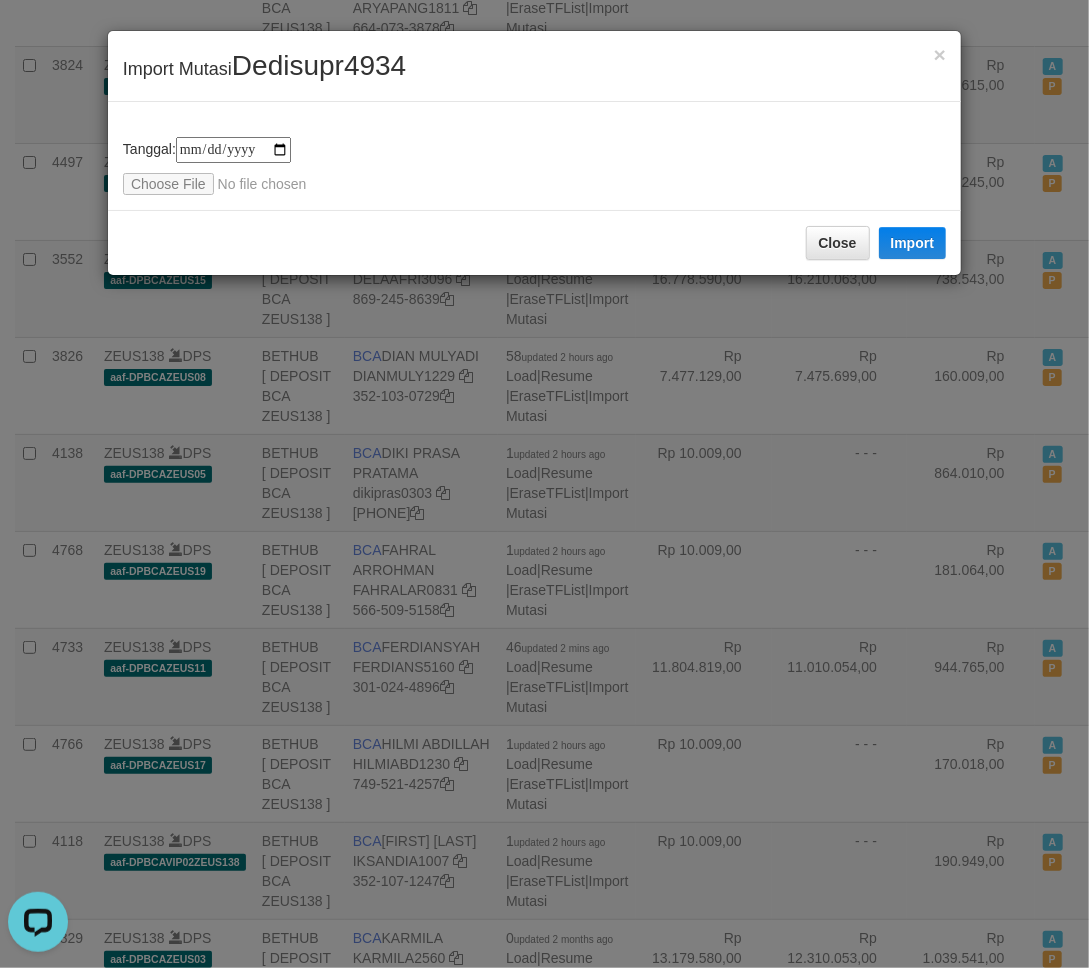 click on "×
Import Mutasi  Dedisupr4934" at bounding box center [534, 66] 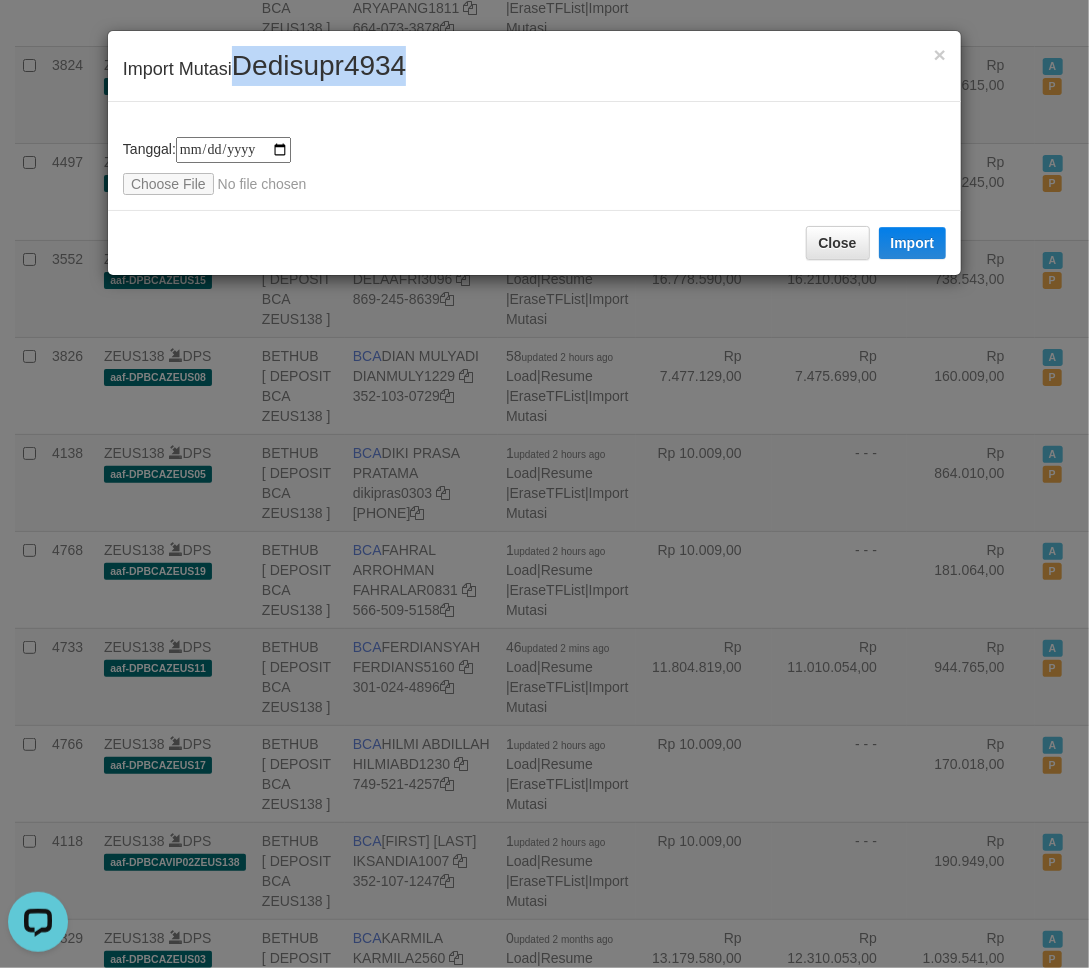 click on "×
Import Mutasi  Dedisupr4934" at bounding box center [534, 66] 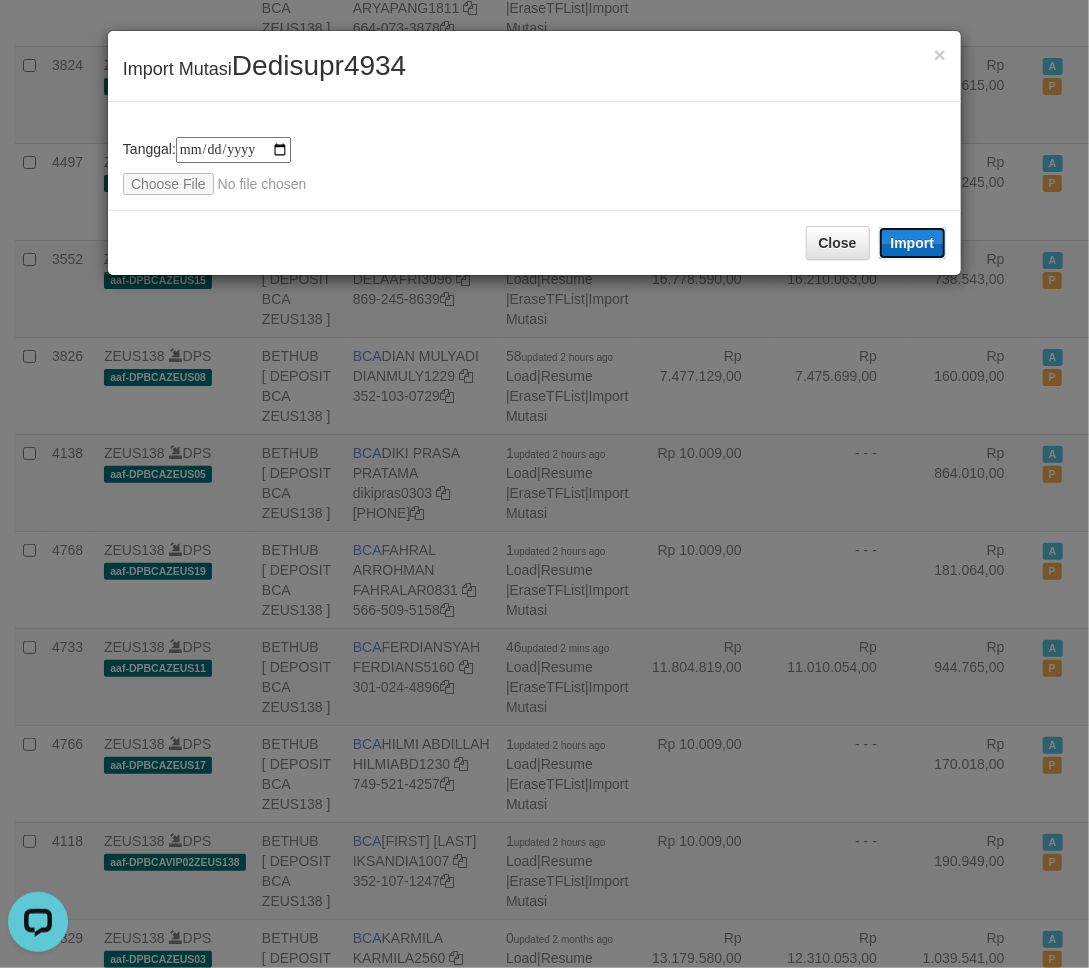click on "Import" at bounding box center (913, 243) 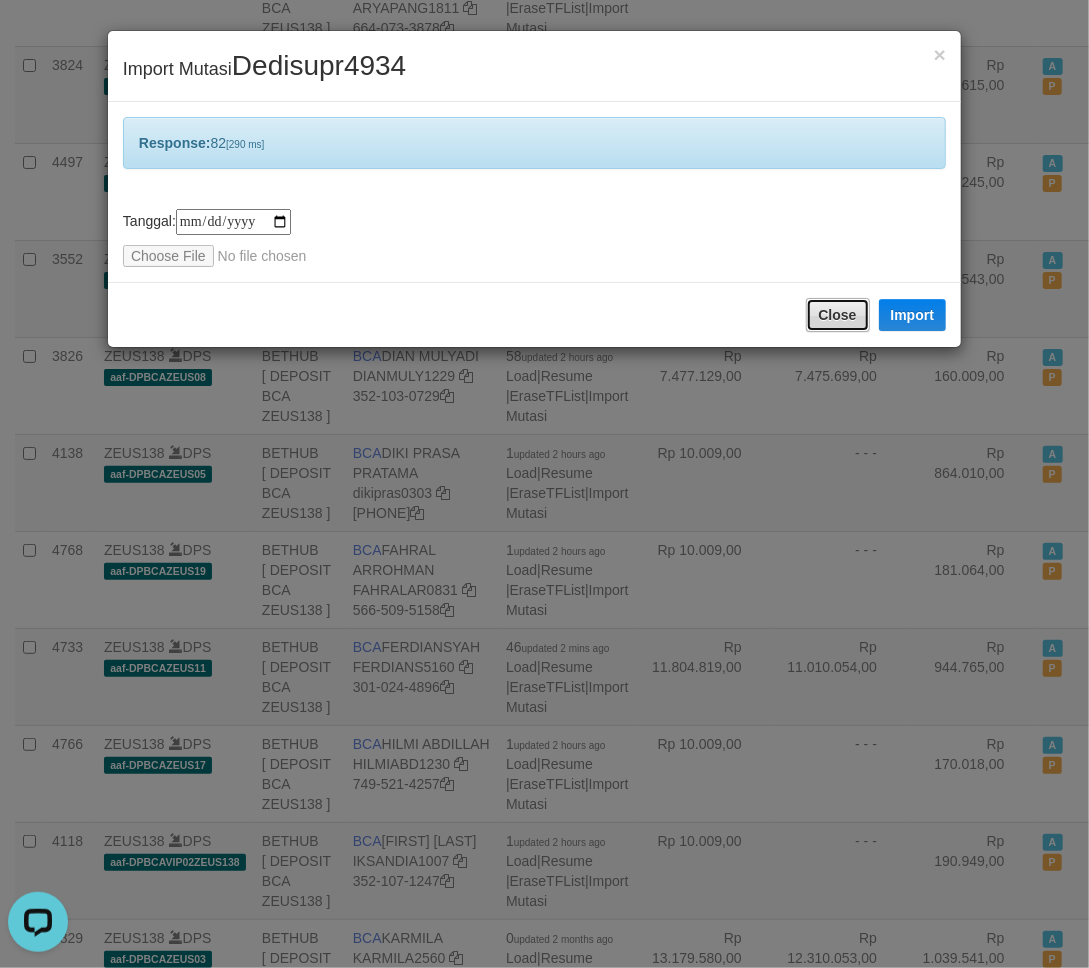 click on "Close" at bounding box center [838, 315] 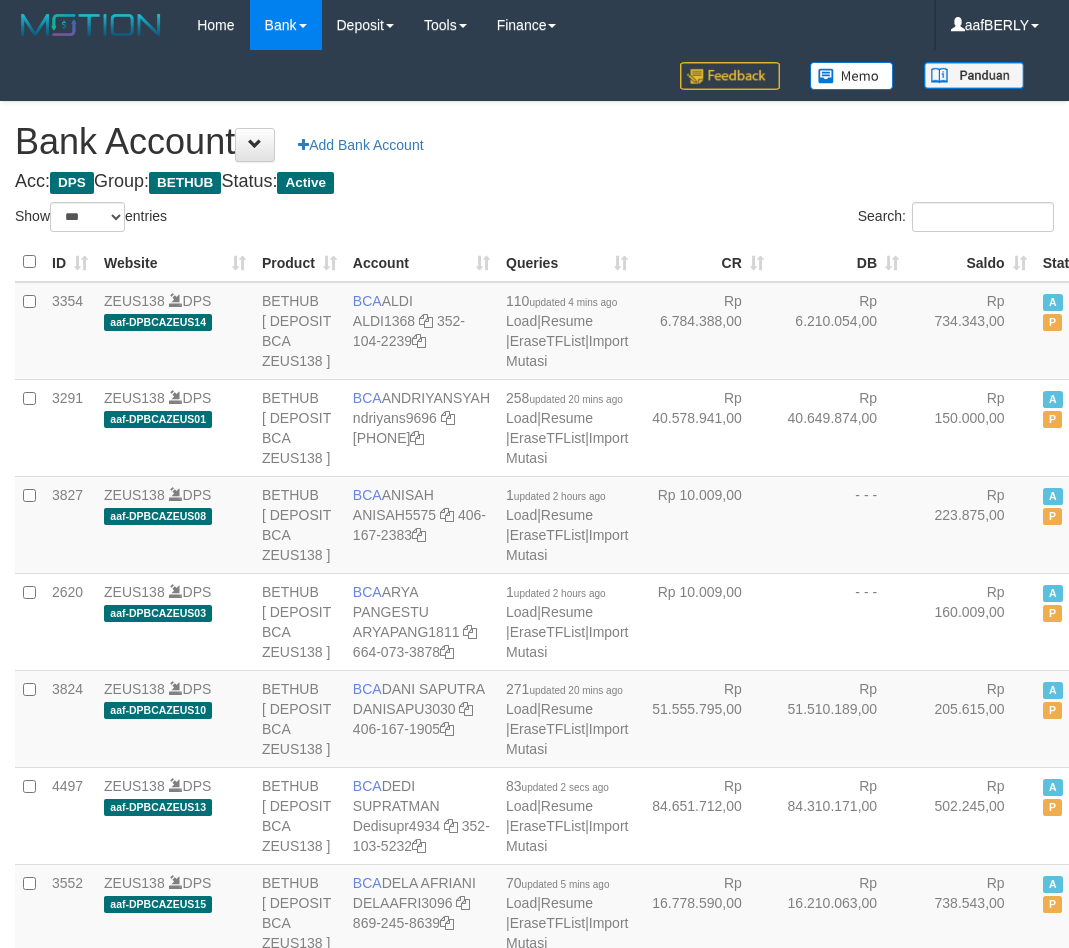 select on "***" 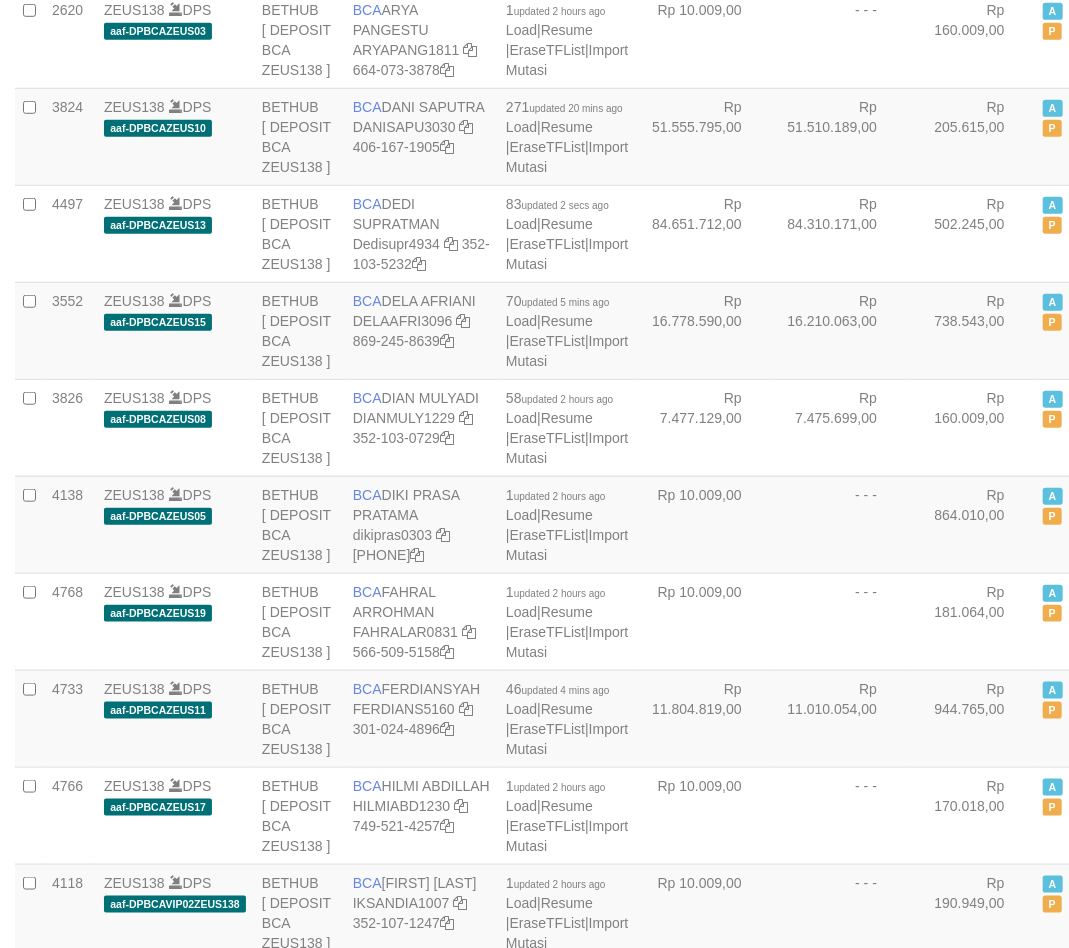 scroll, scrollTop: 624, scrollLeft: 0, axis: vertical 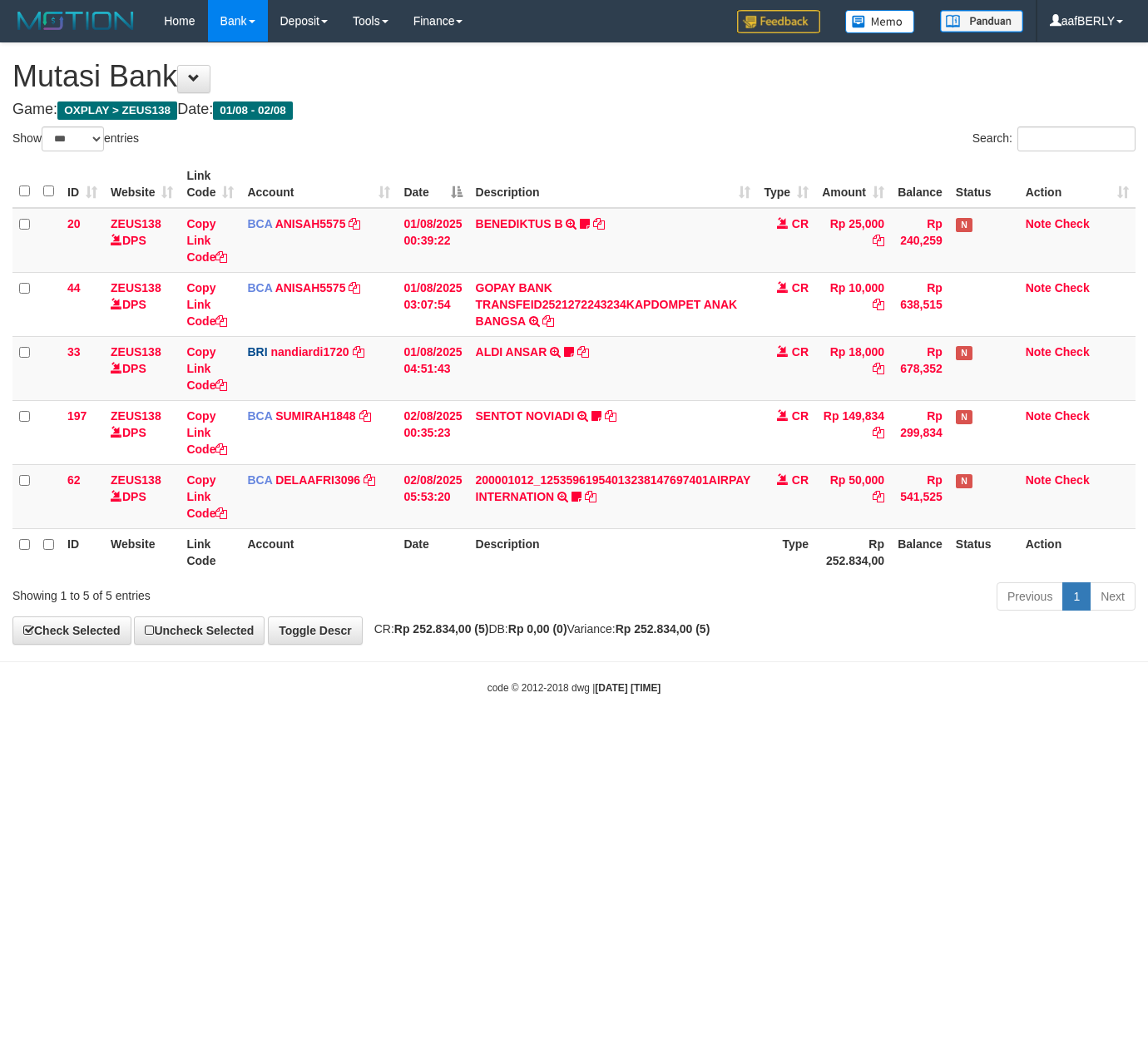 select on "***" 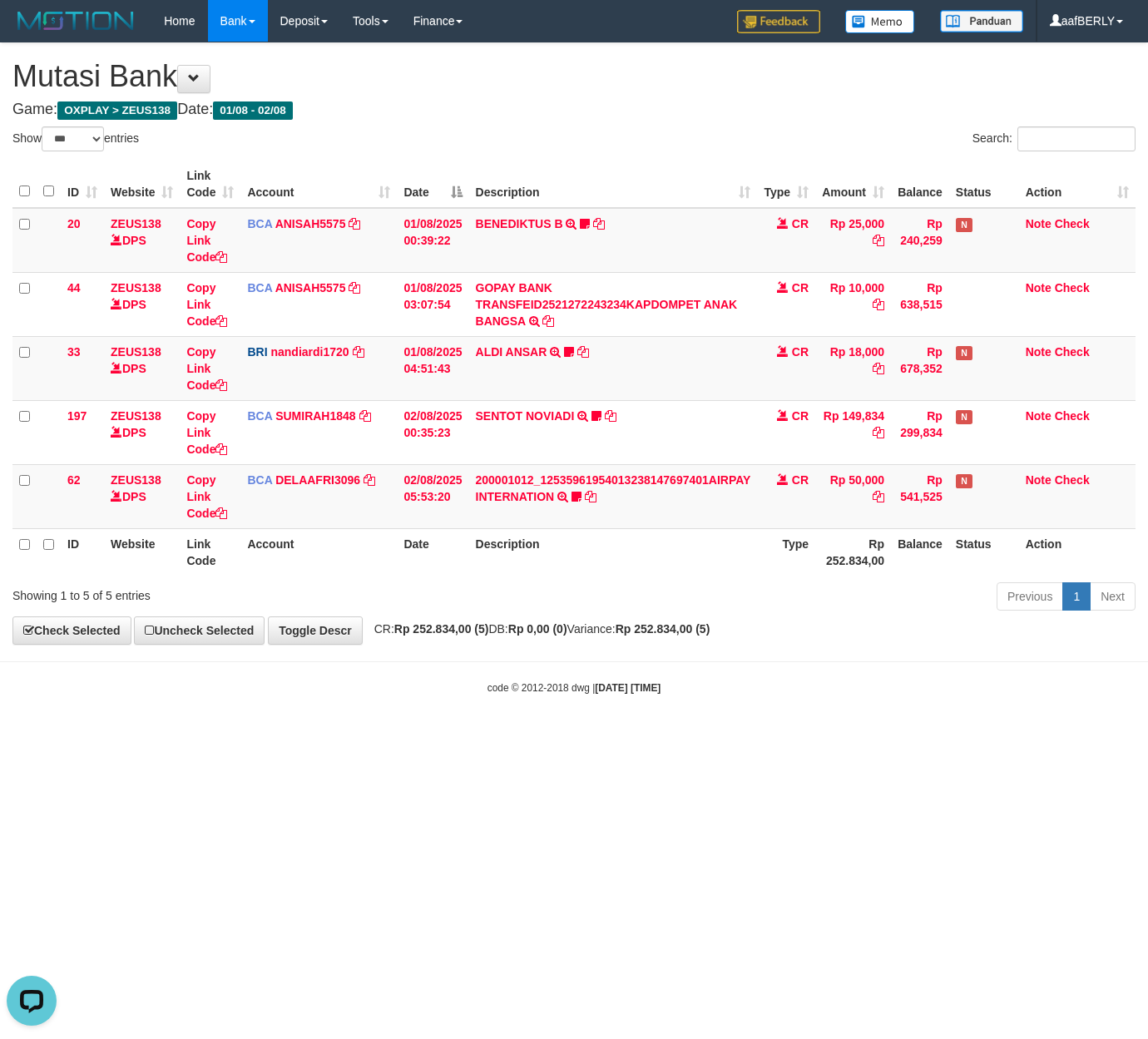 scroll, scrollTop: 0, scrollLeft: 0, axis: both 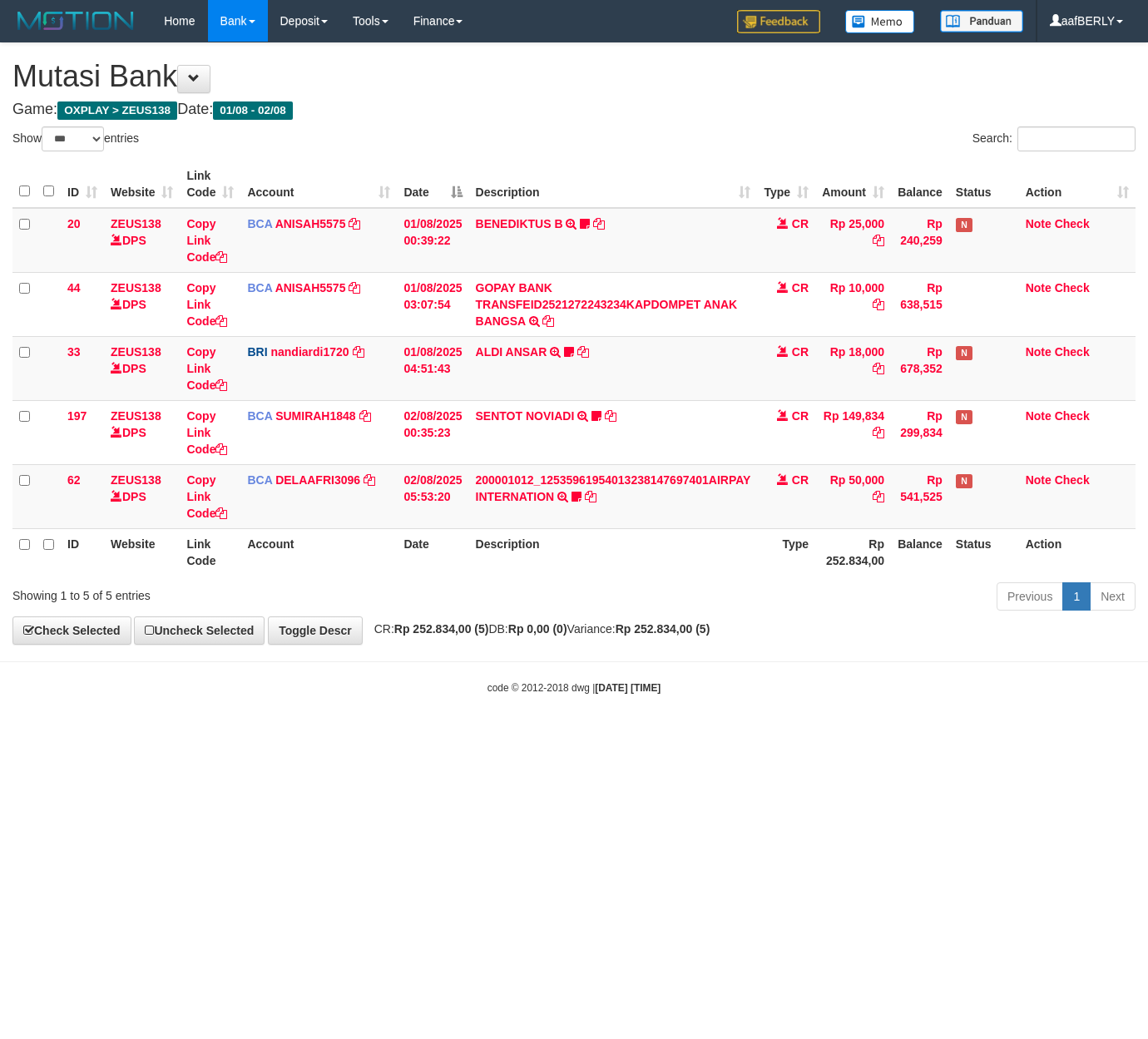 select on "***" 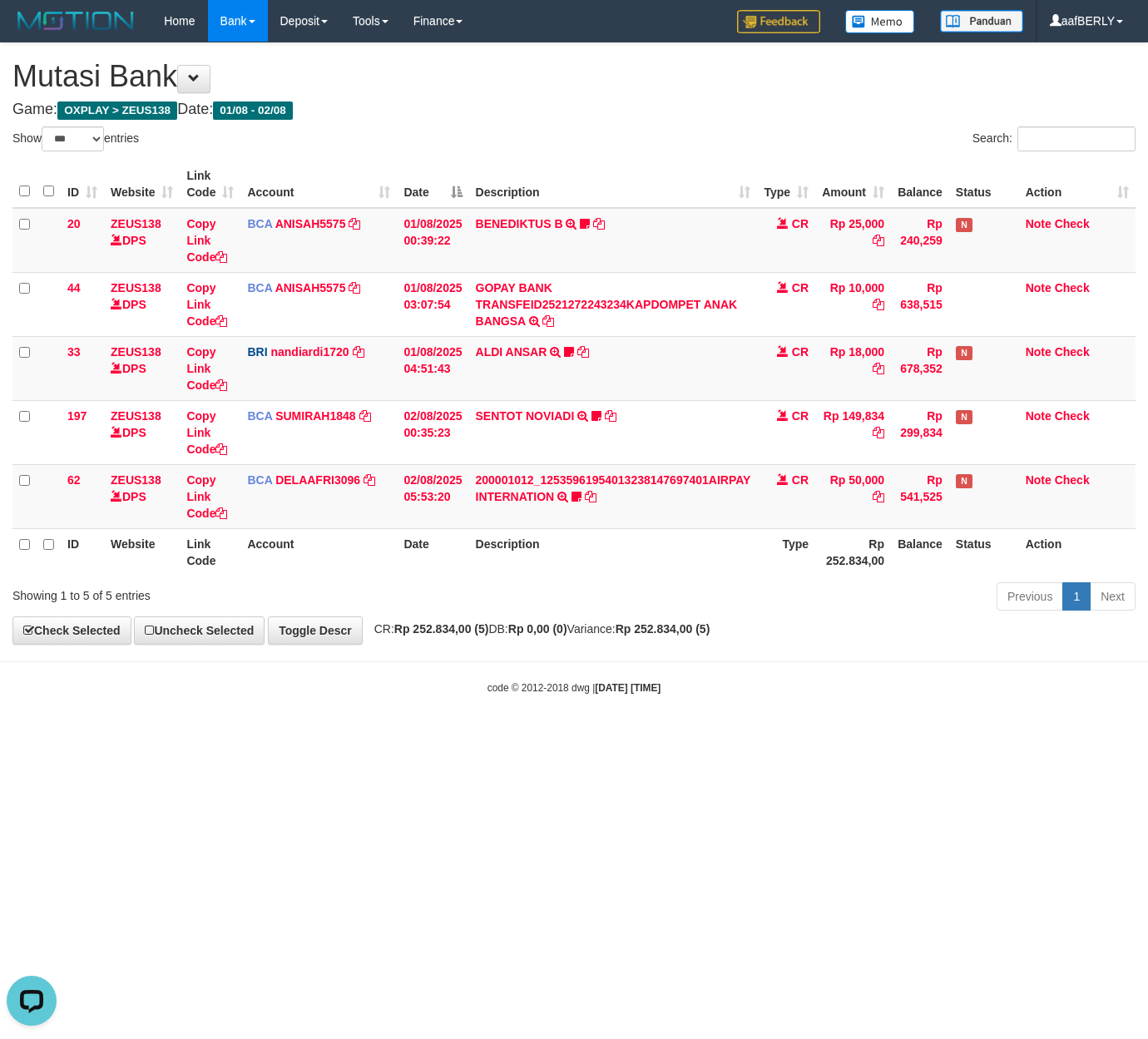 scroll, scrollTop: 0, scrollLeft: 0, axis: both 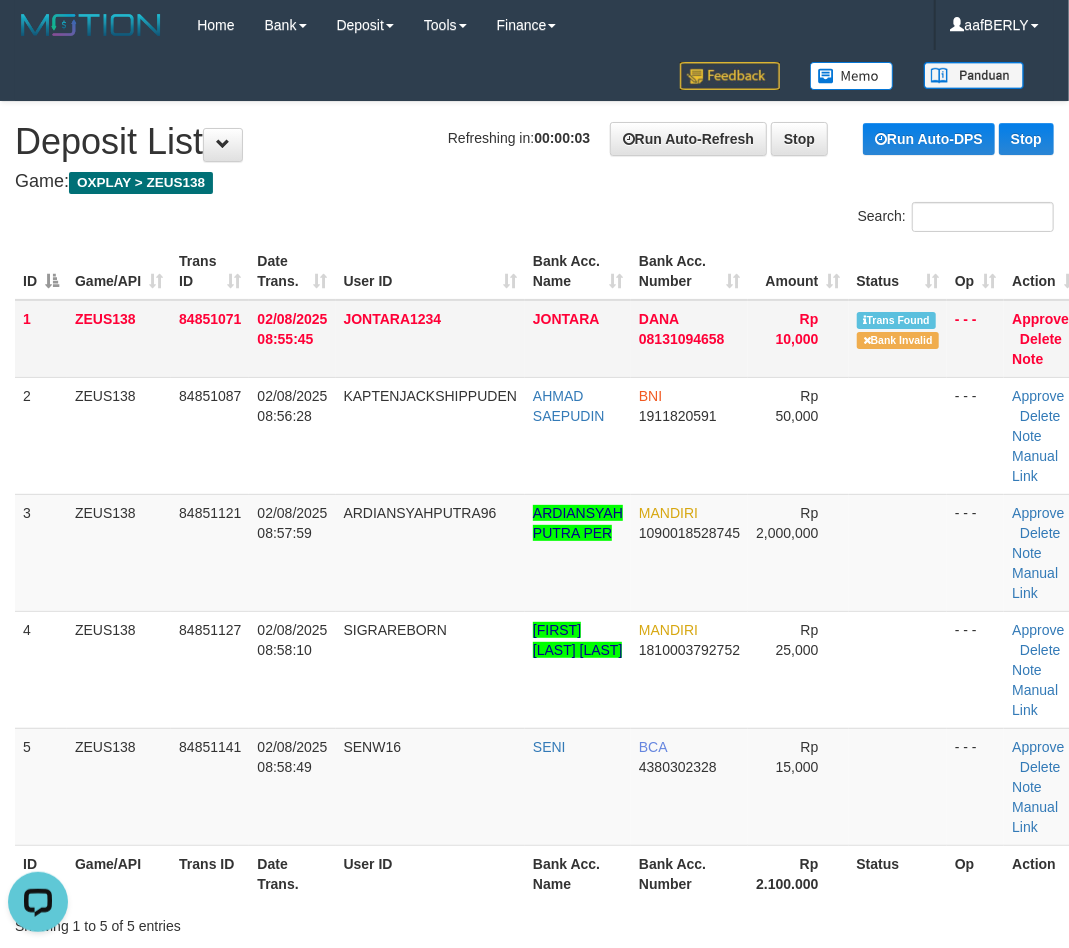 click on "JONTARA" at bounding box center (578, 339) 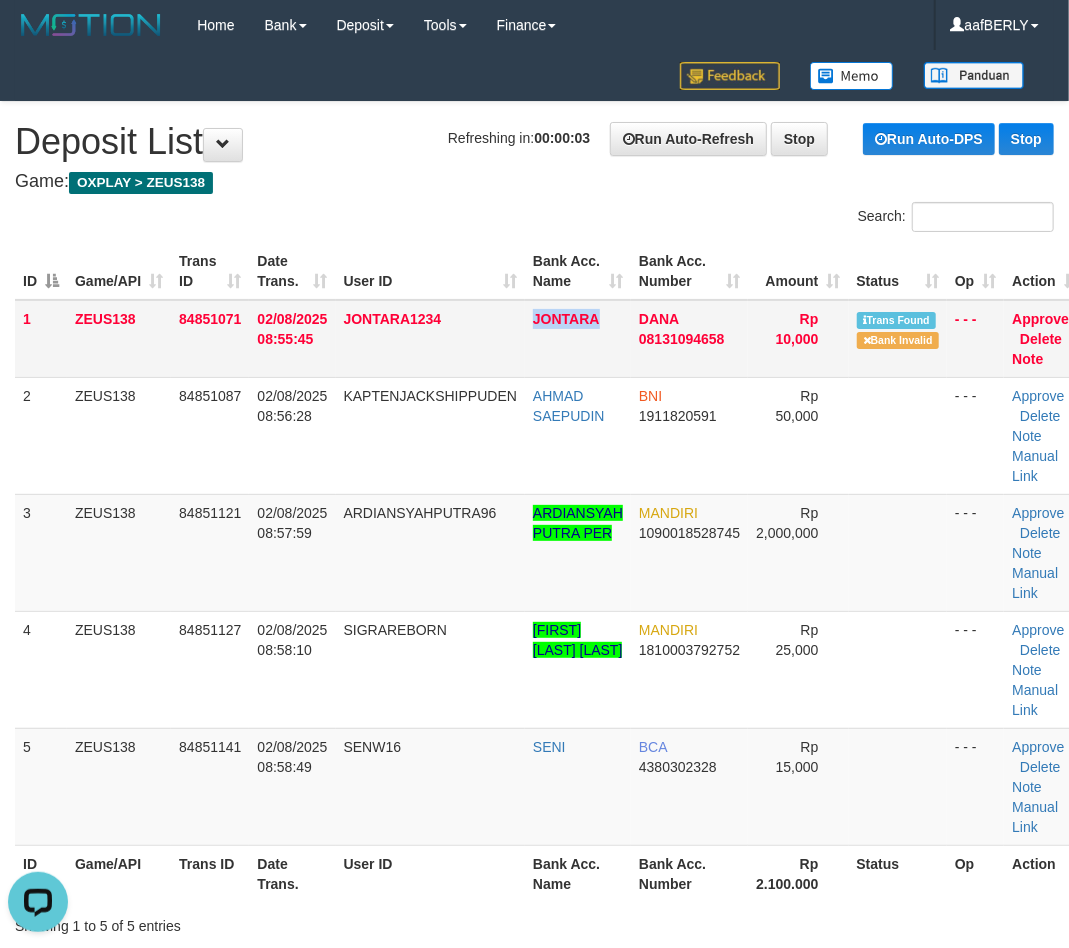 click on "JONTARA" at bounding box center (578, 339) 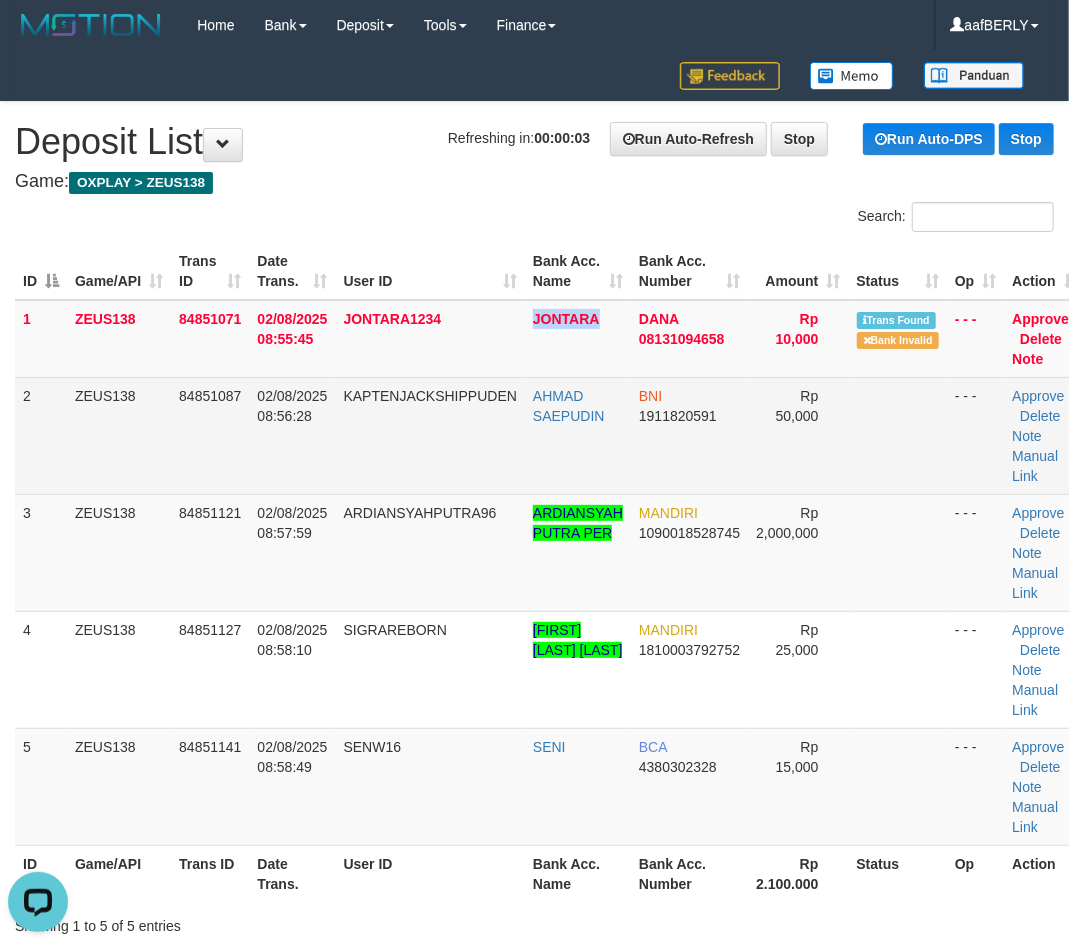 copy on "JONTARA" 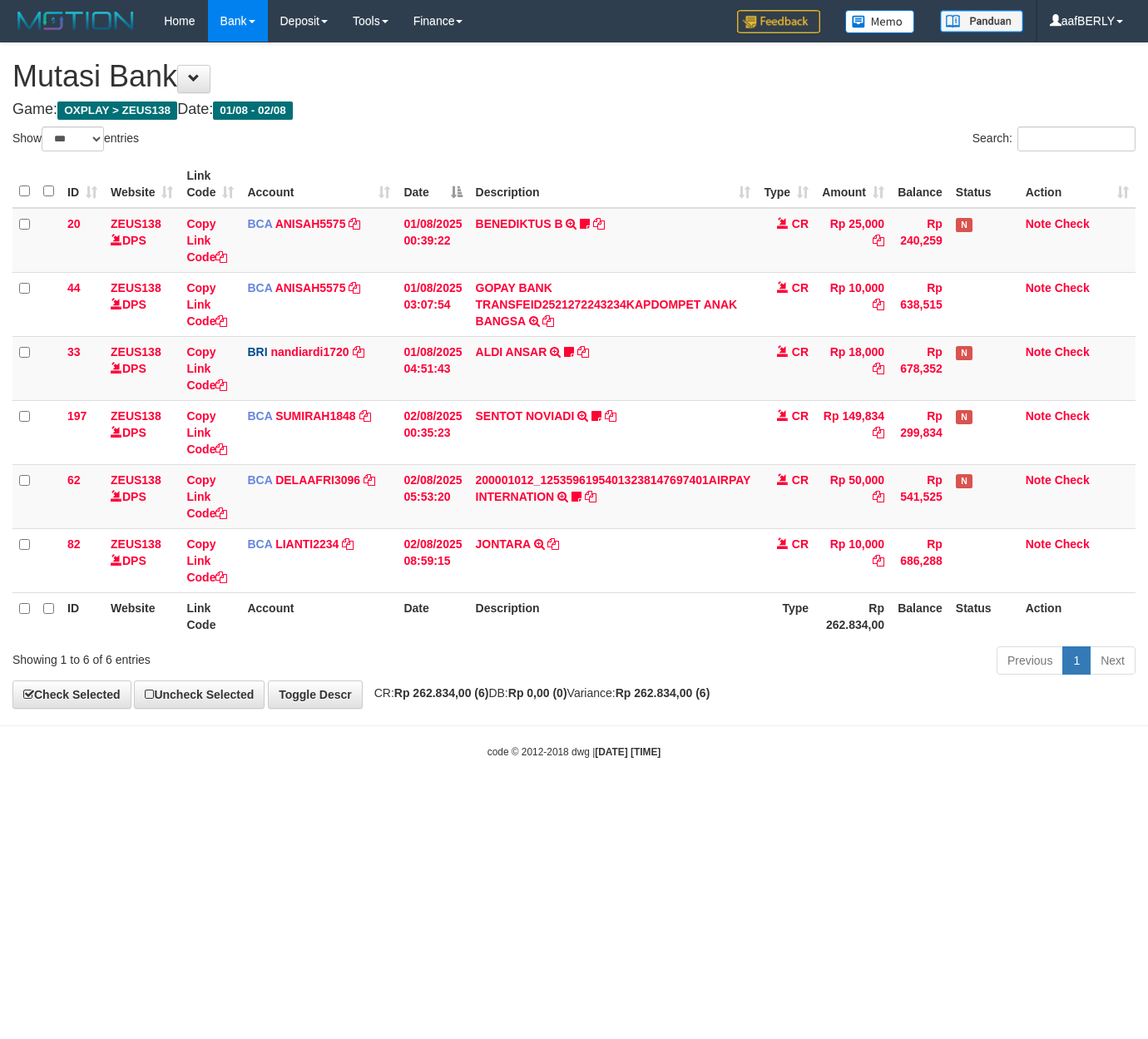select on "***" 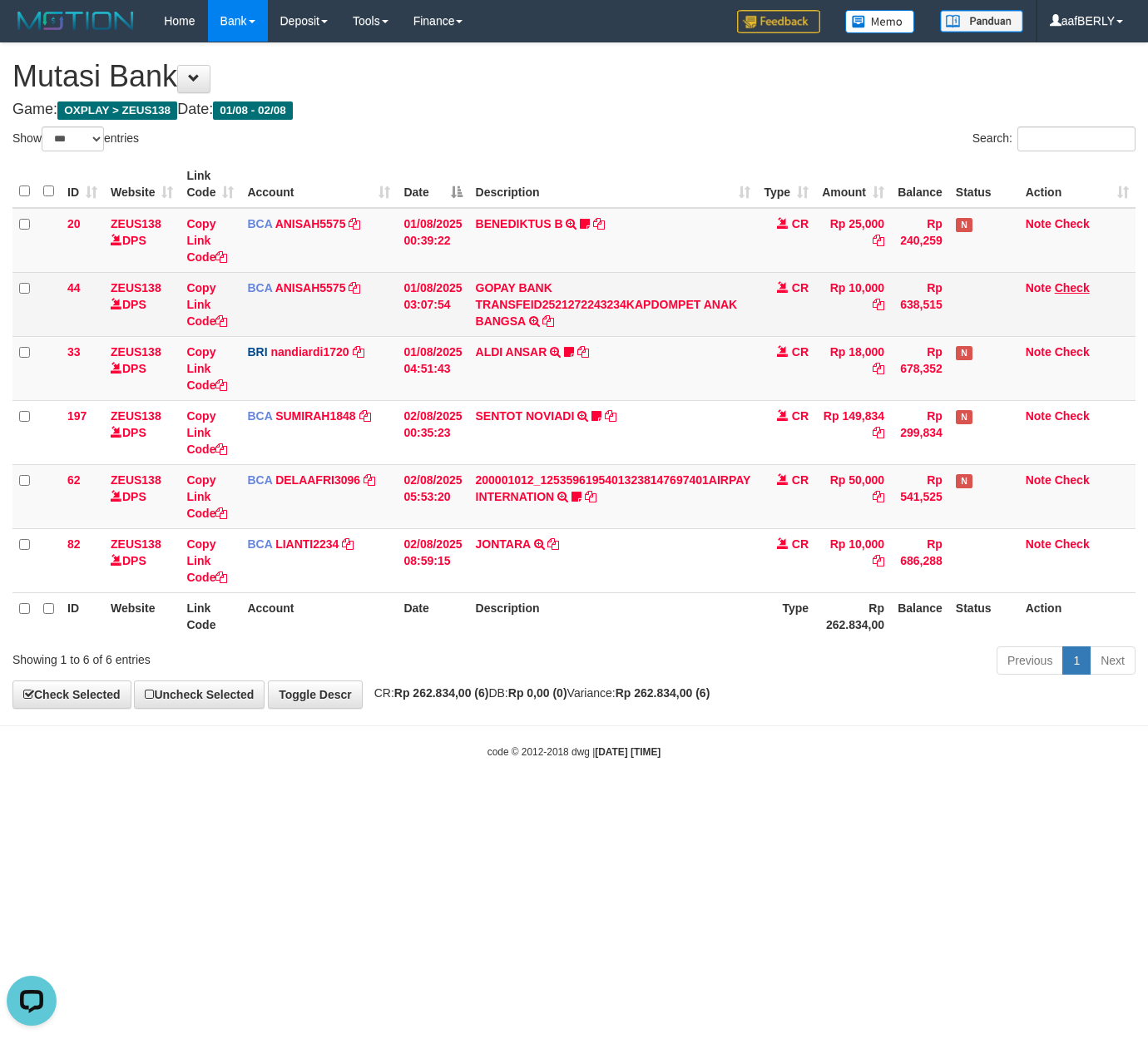 scroll, scrollTop: 0, scrollLeft: 0, axis: both 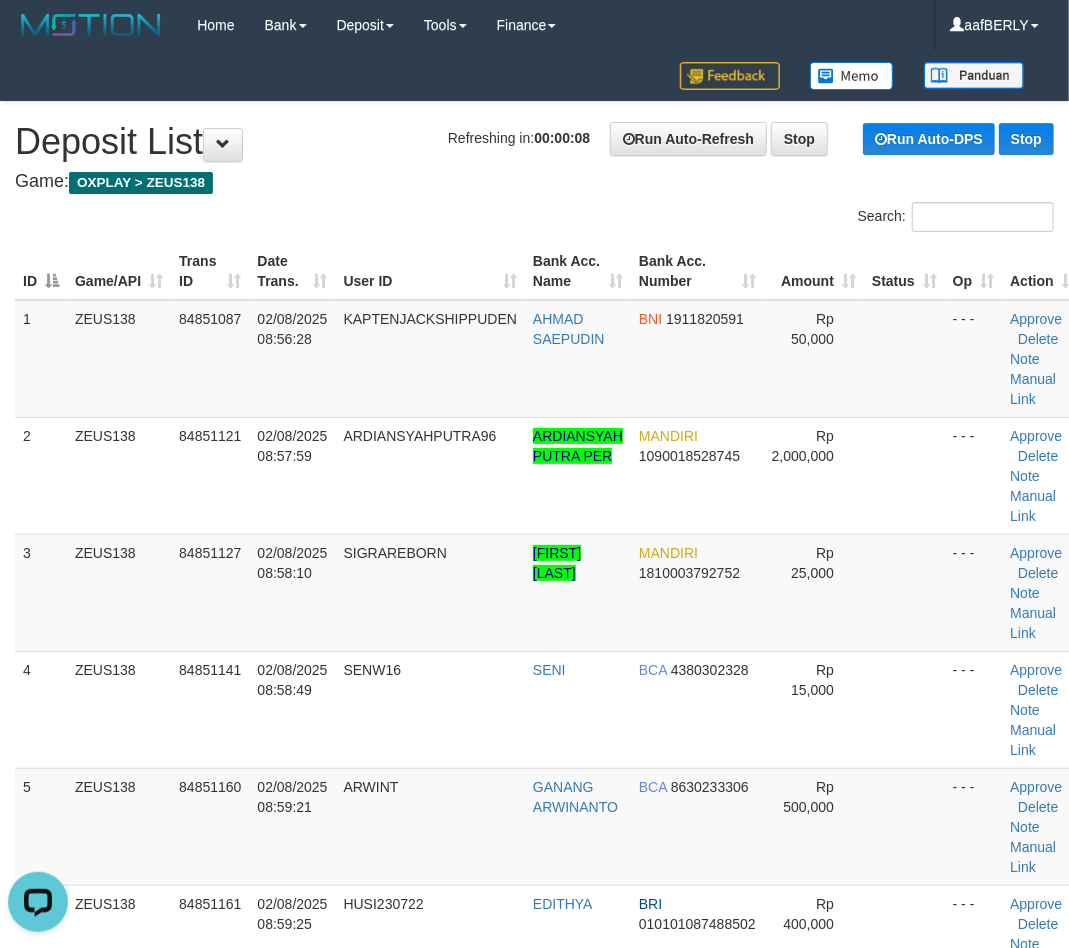 click on "ID Game/API Trans ID Date Trans. User ID Bank Acc. Name Bank Acc. Number Amount Status Op Action
1
ZEUS138
84851087
02/08/2025 08:56:28
KAPTENJACKSHIPPUDEN
AHMAD SAEPUDIN
BNI
1911820591
Rp 50,000
- - -
Approve
Delete
Note
Manual Link
2
ZEUS138
84851121
02/08/2025 08:57:59
ARDIANSYAHPUTRA96
ARDIANSYAH PUTRA PER
MANDIRI
1090018528745
Rp 2,000,000" at bounding box center [534, 651] 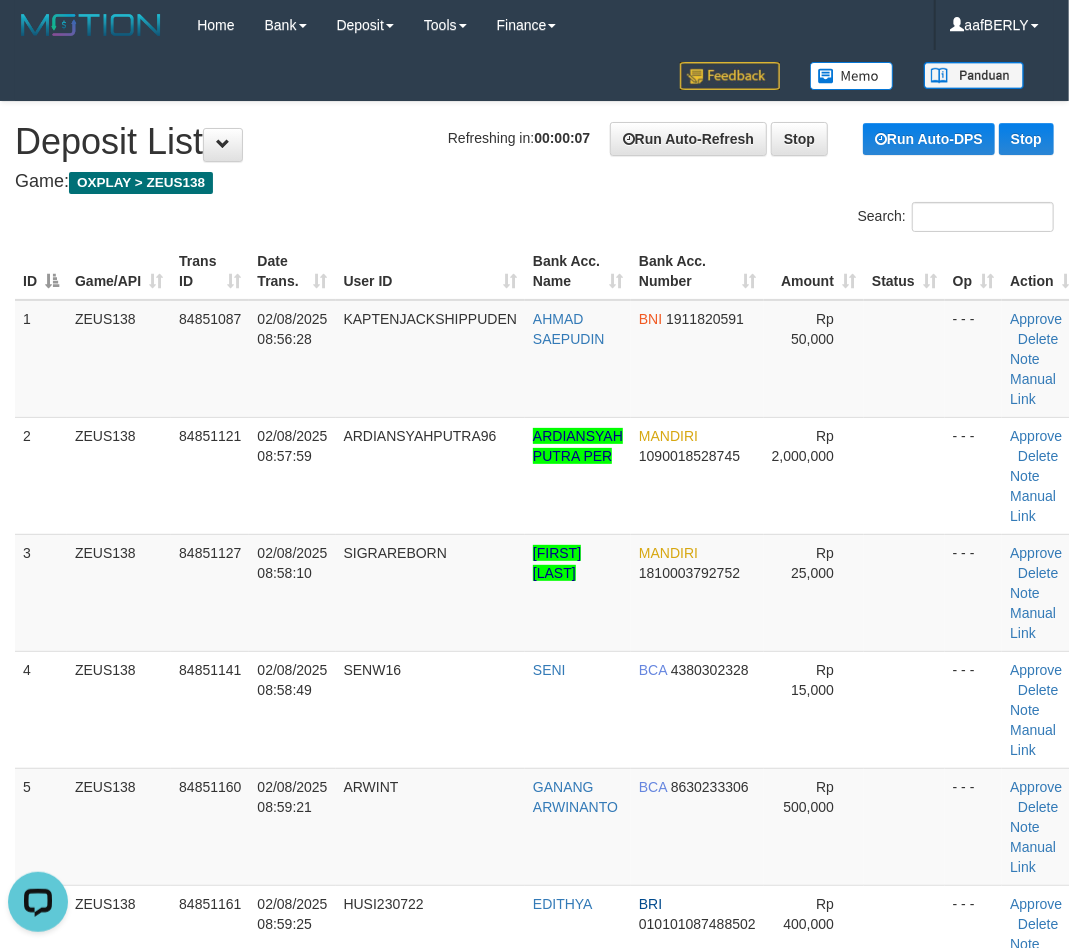 scroll, scrollTop: 826, scrollLeft: 0, axis: vertical 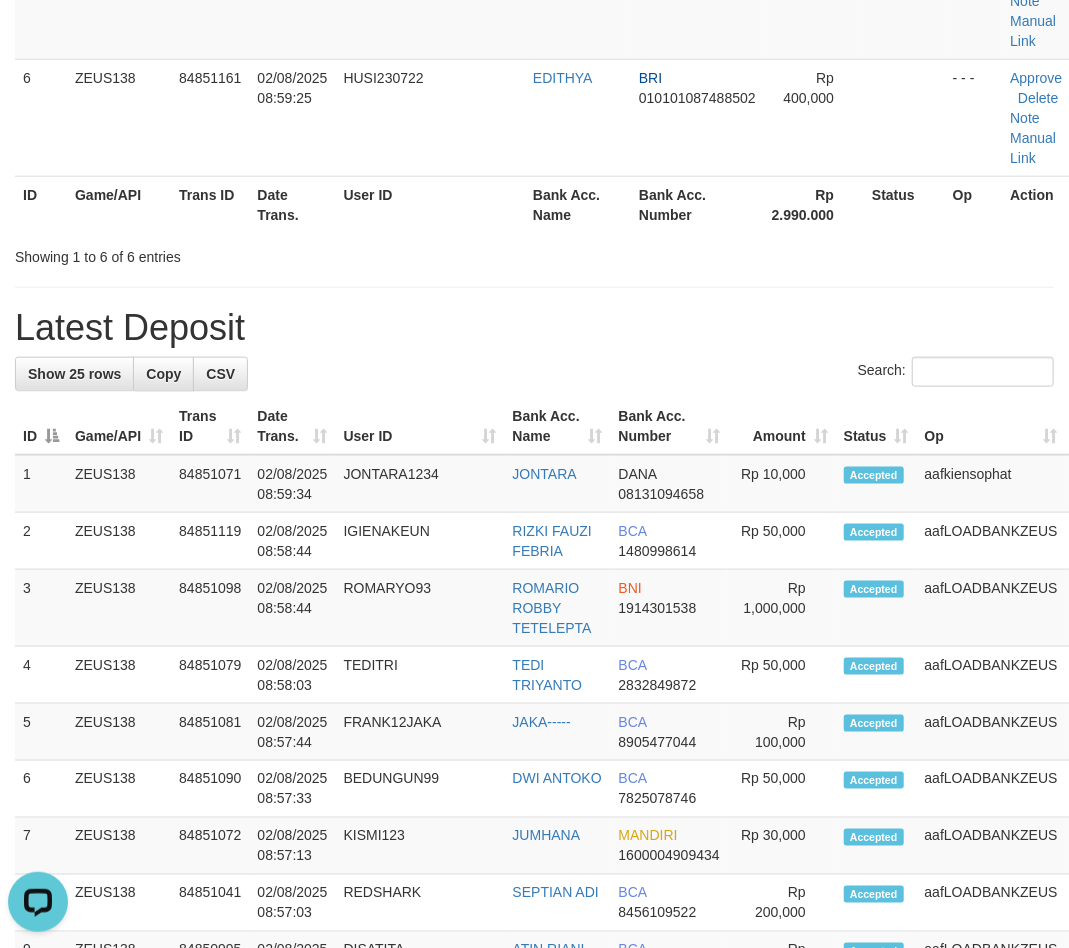 click on "Latest Deposit" at bounding box center [534, 328] 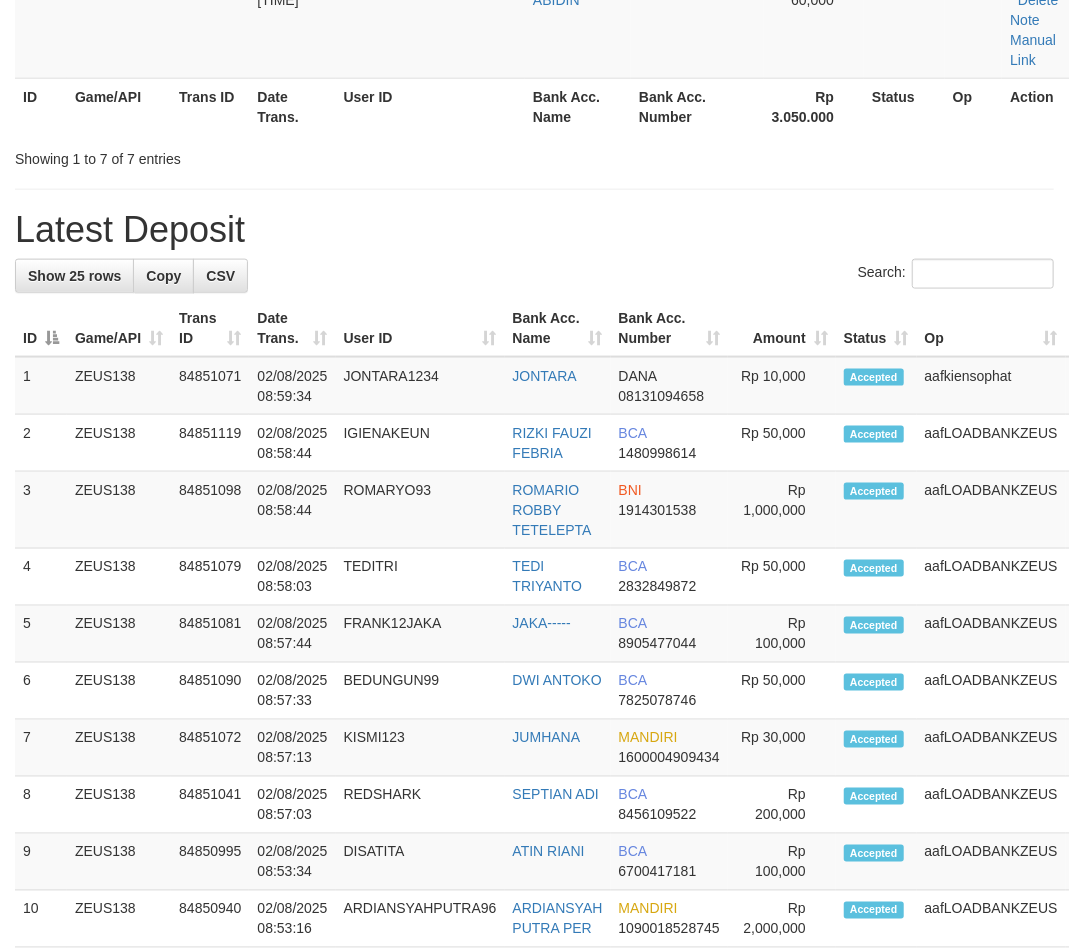 scroll, scrollTop: 826, scrollLeft: 0, axis: vertical 